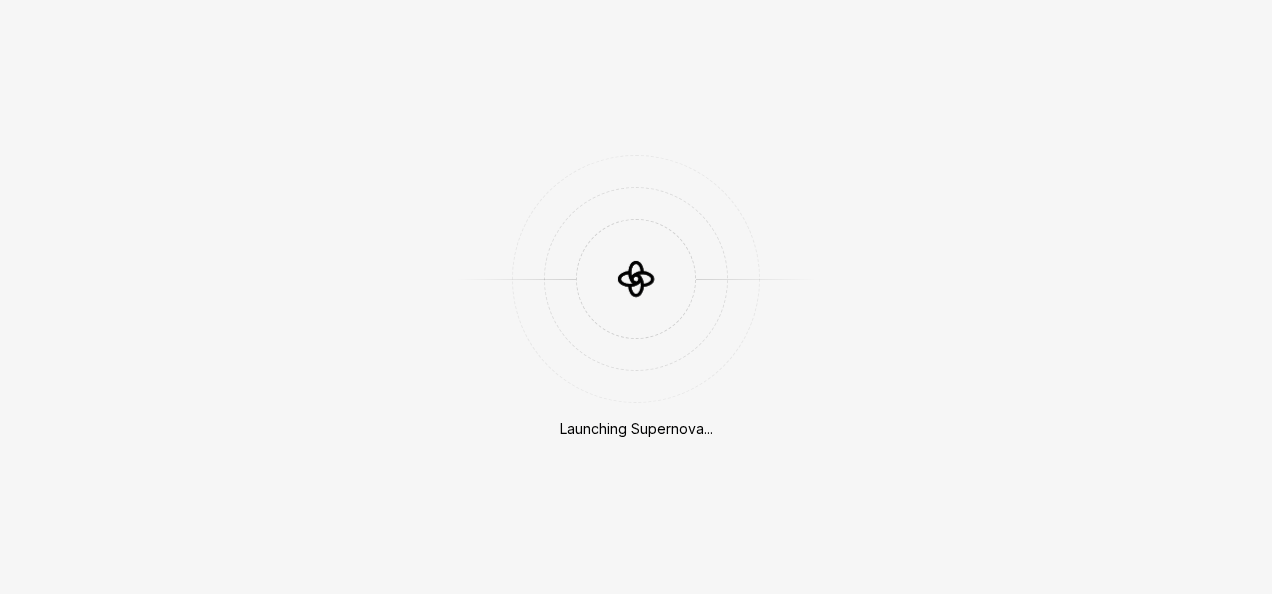 scroll, scrollTop: 0, scrollLeft: 0, axis: both 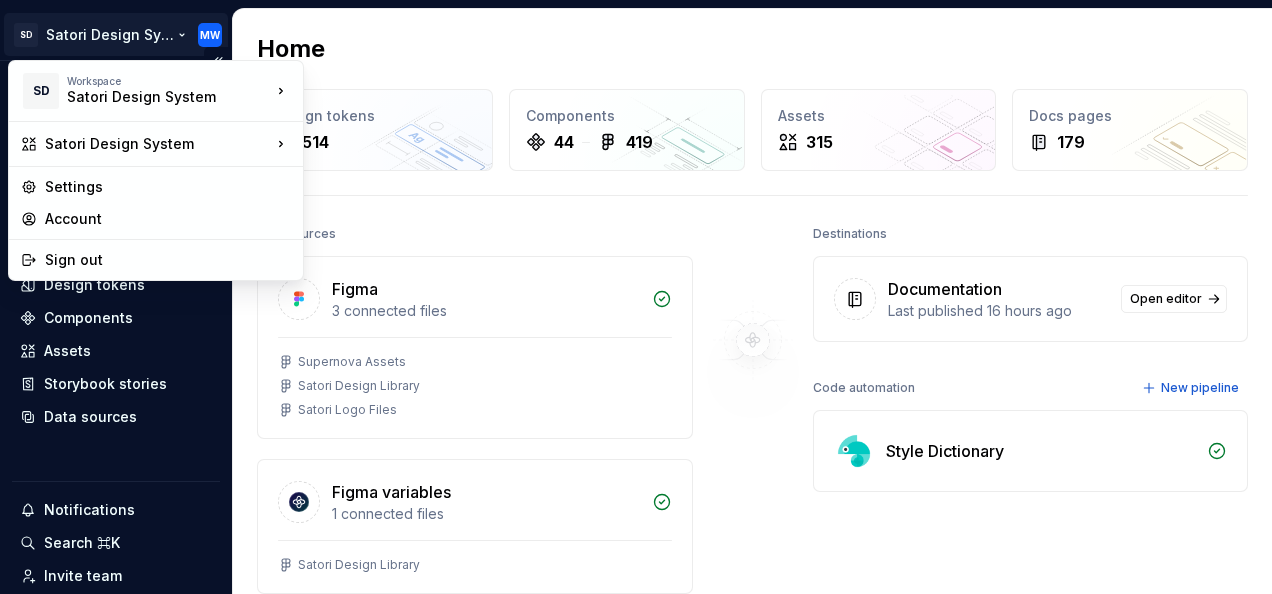 click on "SD Satori Design System MW Home Documentation Analytics Code automation Design system data Design tokens Components Assets Storybook stories Data sources Notifications Search ⌘K Invite team Settings Contact support Help Home Design tokens 514 Components 44 419 Assets 315 Docs pages 179 Data sources Figma 3 connected files Supernova Assets Satori Design Library Satori Logo Files Figma variables 1 connected files Satori Design Library Storybook 1 connection storybook Connect more data sources Bring all your design system data together. Connect new Dismiss Destinations Documentation Last published 16 hours ago Open editor Code automation New pipeline Style Dictionary Product documentation Learn how to build, manage and maintain design systems in smarter ways. Developer documentation Start delivering your design choices to your codebases right away. Join our Slack community Connect and learn with other design system practitioners.   SD Workspace Satori Design System Settings Account" at bounding box center (636, 297) 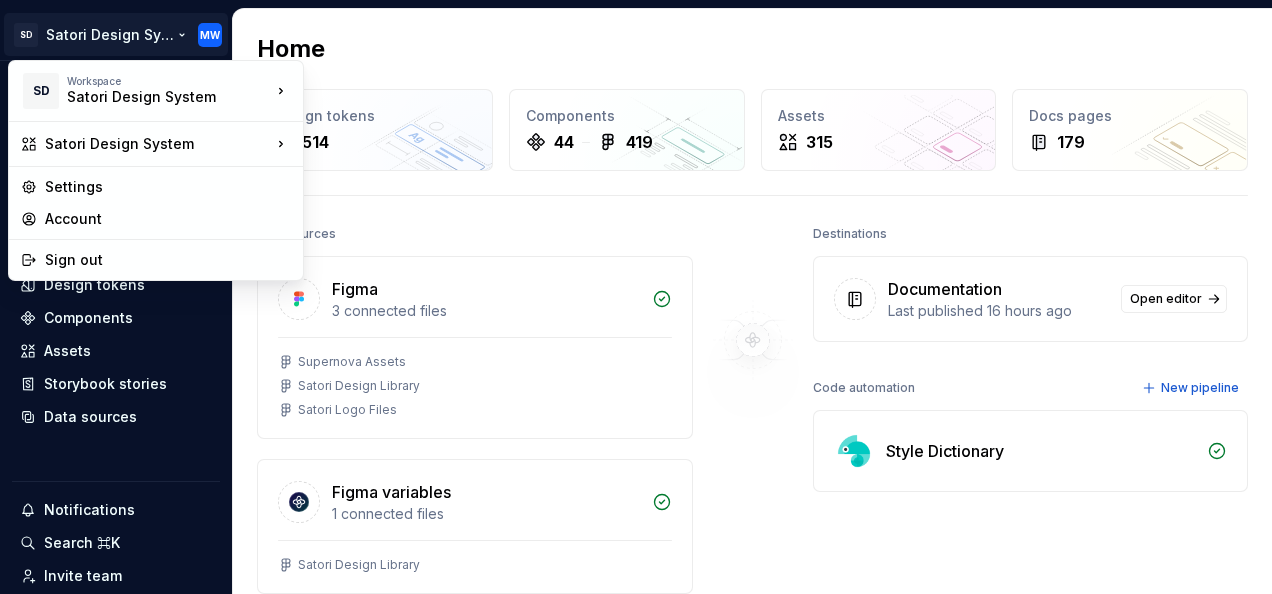 click on "SD Satori Design System MW Home Documentation Analytics Code automation Design system data Design tokens Components Assets Storybook stories Data sources Notifications Search ⌘K Invite team Settings Contact support Help Home Design tokens 514 Components 44 419 Assets 315 Docs pages 179 Data sources Figma 3 connected files Supernova Assets Satori Design Library Satori Logo Files Figma variables 1 connected files Satori Design Library Storybook 1 connection storybook Connect more data sources Bring all your design system data together. Connect new Dismiss Destinations Documentation Last published 16 hours ago Open editor Code automation New pipeline Style Dictionary Product documentation Learn how to build, manage and maintain design systems in smarter ways. Developer documentation Start delivering your design choices to your codebases right away. Join our Slack community Connect and learn with other design system practitioners.   SD Workspace Satori Design System Settings Account" at bounding box center (636, 297) 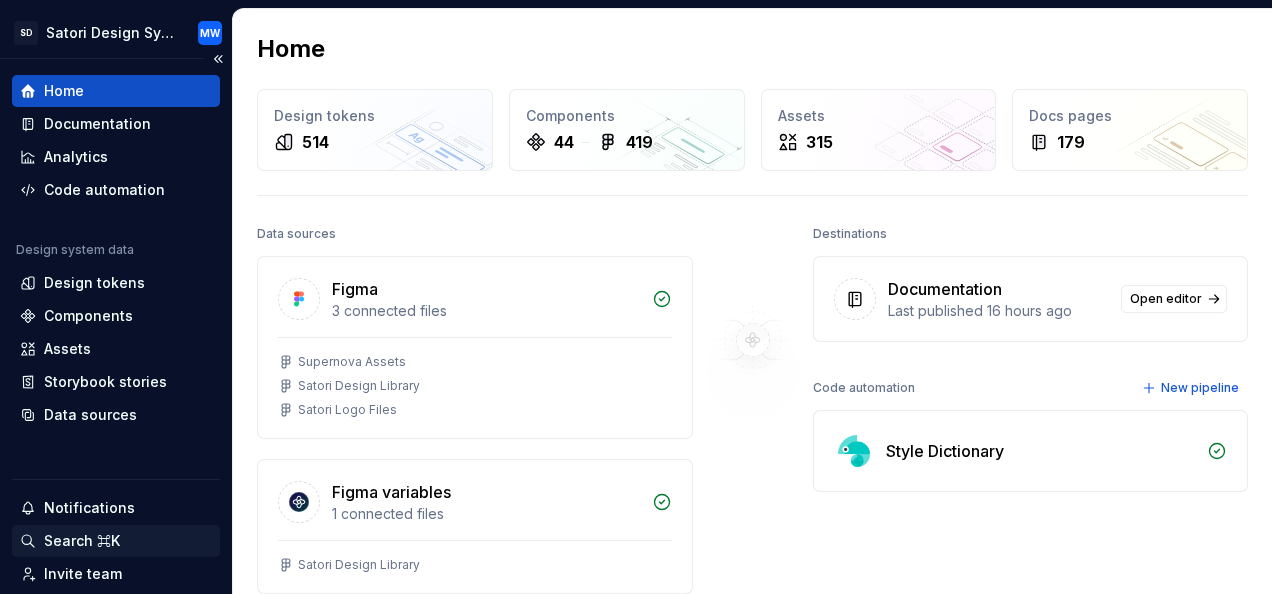 scroll, scrollTop: 0, scrollLeft: 0, axis: both 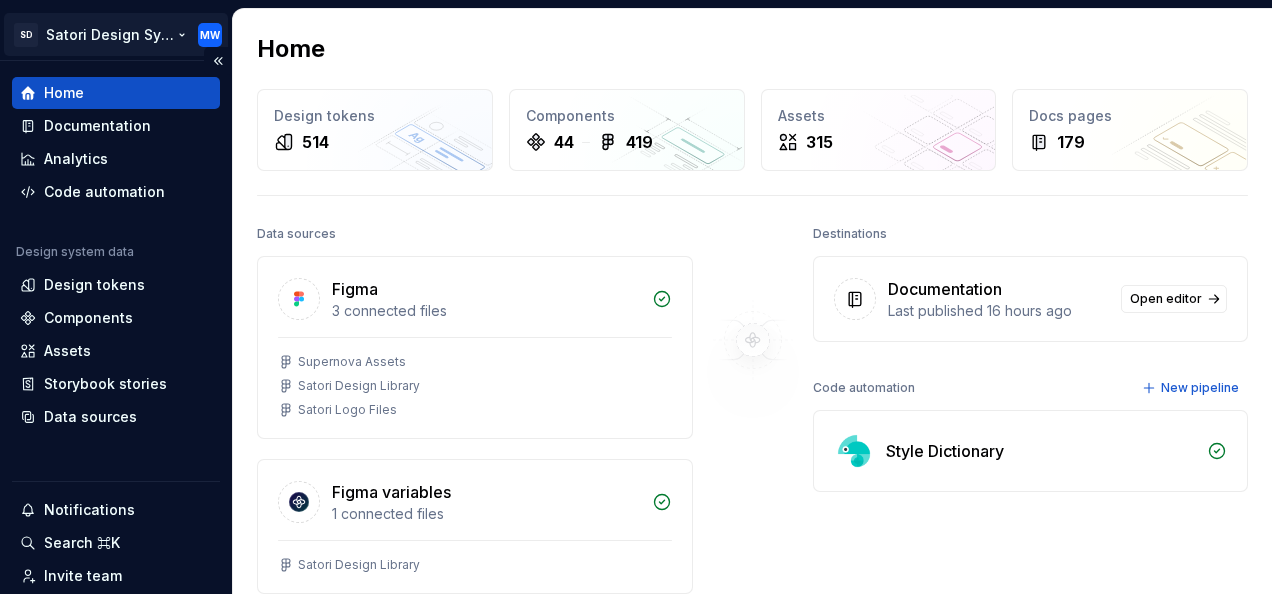 click on "SD Satori Design System MW Home Documentation Analytics Code automation Design system data Design tokens Components Assets Storybook stories Data sources Notifications Search ⌘K Invite team Settings Contact support Help Home Design tokens 514 Components 44 419 Assets 315 Docs pages 179 Data sources Figma 3 connected files Supernova Assets Satori Design Library Satori Logo Files Figma variables 1 connected files Satori Design Library Storybook 1 connection storybook Connect more data sources Bring all your design system data together. Connect new Dismiss Destinations Documentation Last published 16 hours ago Open editor Code automation New pipeline Style Dictionary Product documentation Learn how to build, manage and maintain design systems in smarter ways. Developer documentation Start delivering your design choices to your codebases right away. Join our Slack community Connect and learn with other design system practitioners." at bounding box center [636, 297] 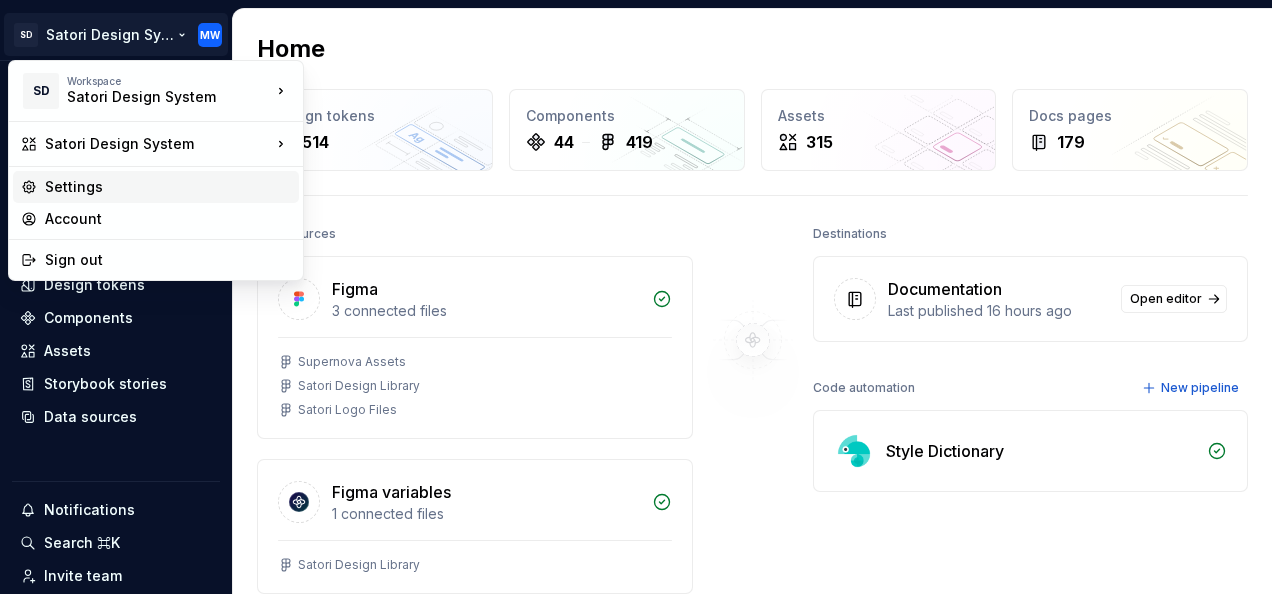 click on "Settings" at bounding box center (168, 187) 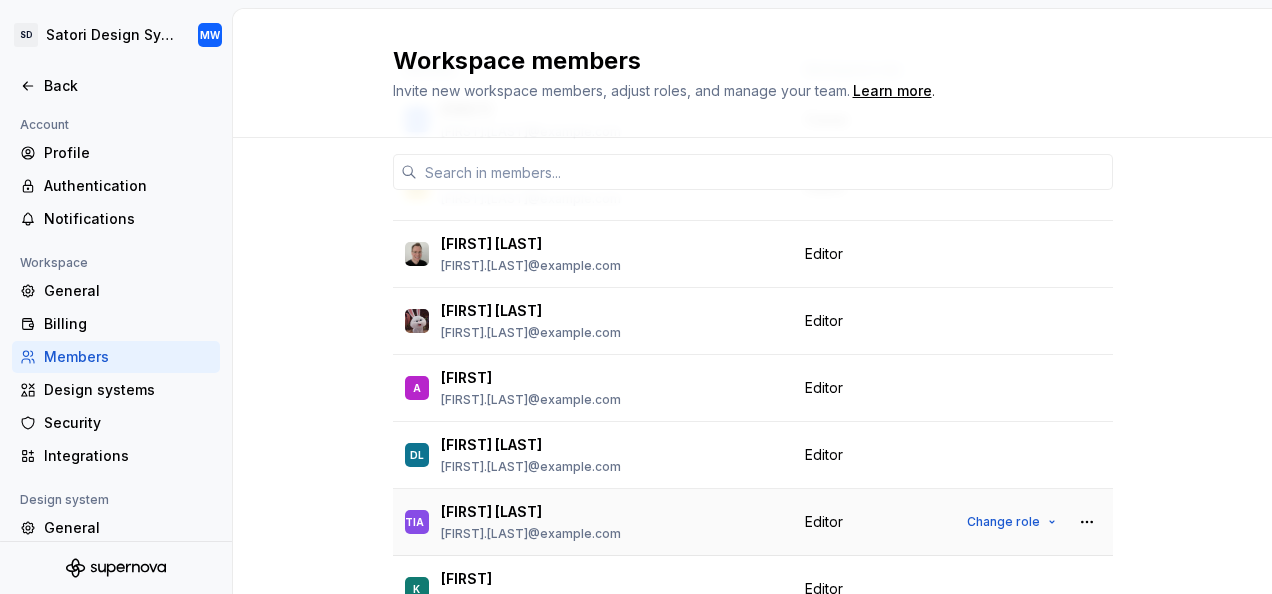 scroll, scrollTop: 0, scrollLeft: 0, axis: both 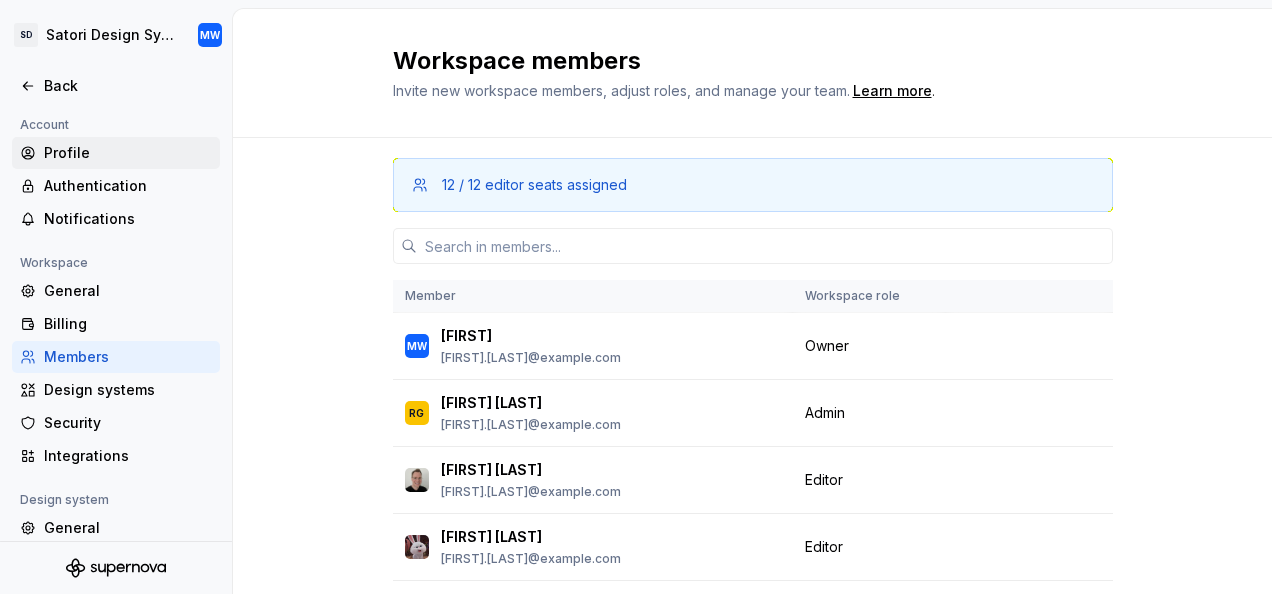 click on "Profile" at bounding box center [128, 153] 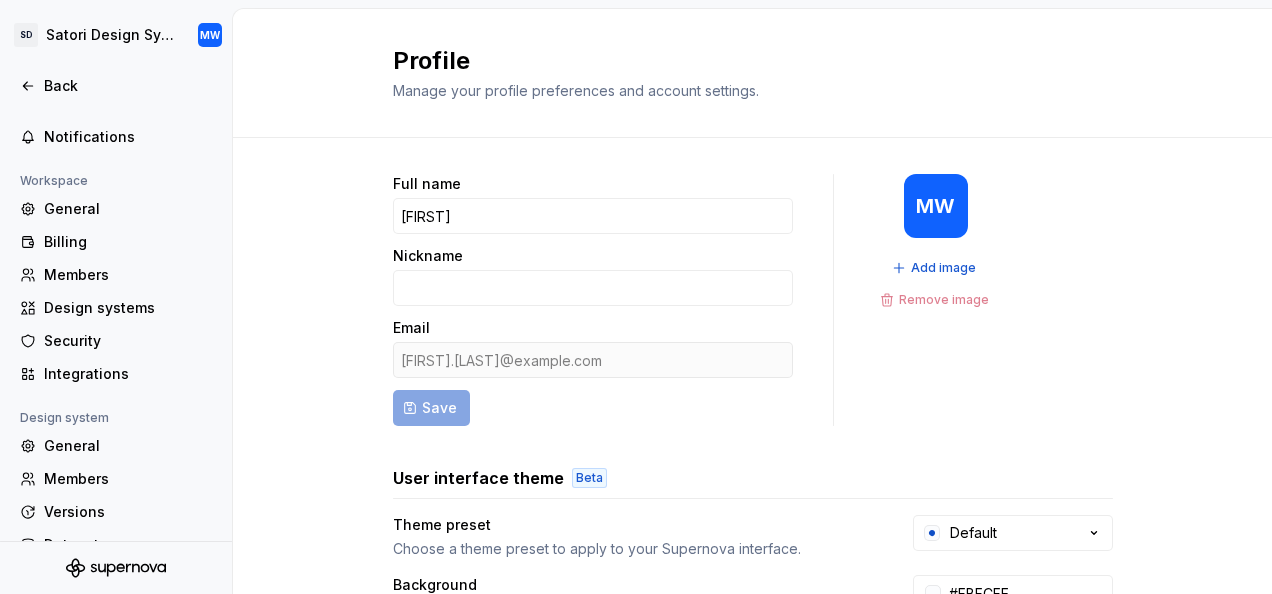 scroll, scrollTop: 146, scrollLeft: 0, axis: vertical 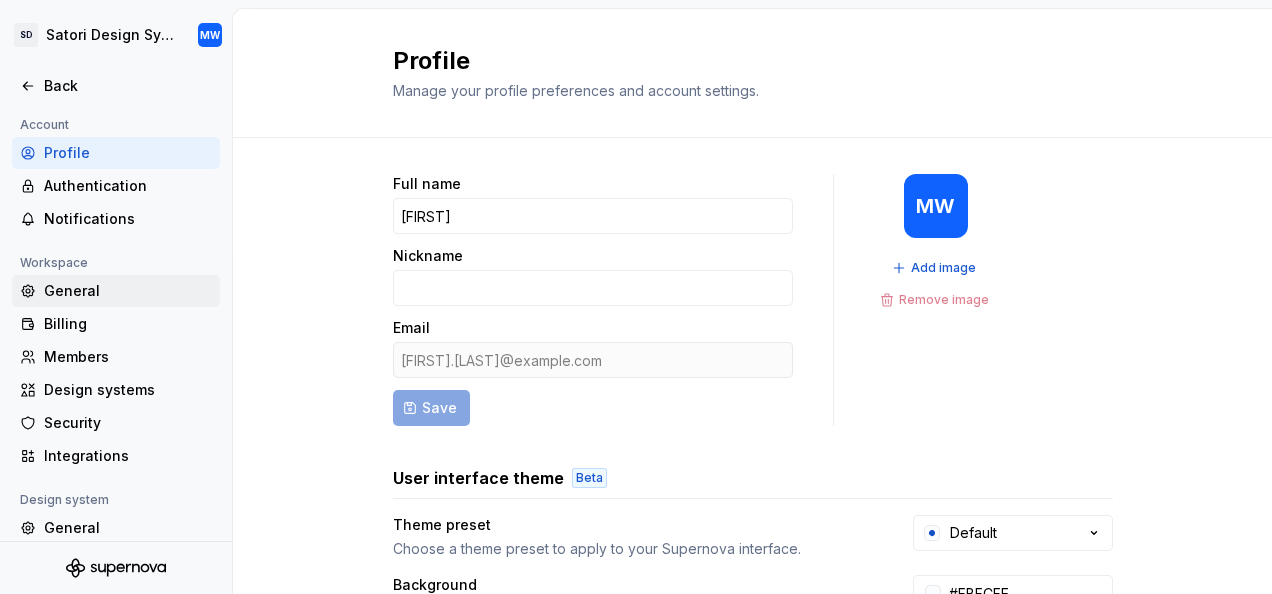 drag, startPoint x: 90, startPoint y: 282, endPoint x: 89, endPoint y: 295, distance: 13.038404 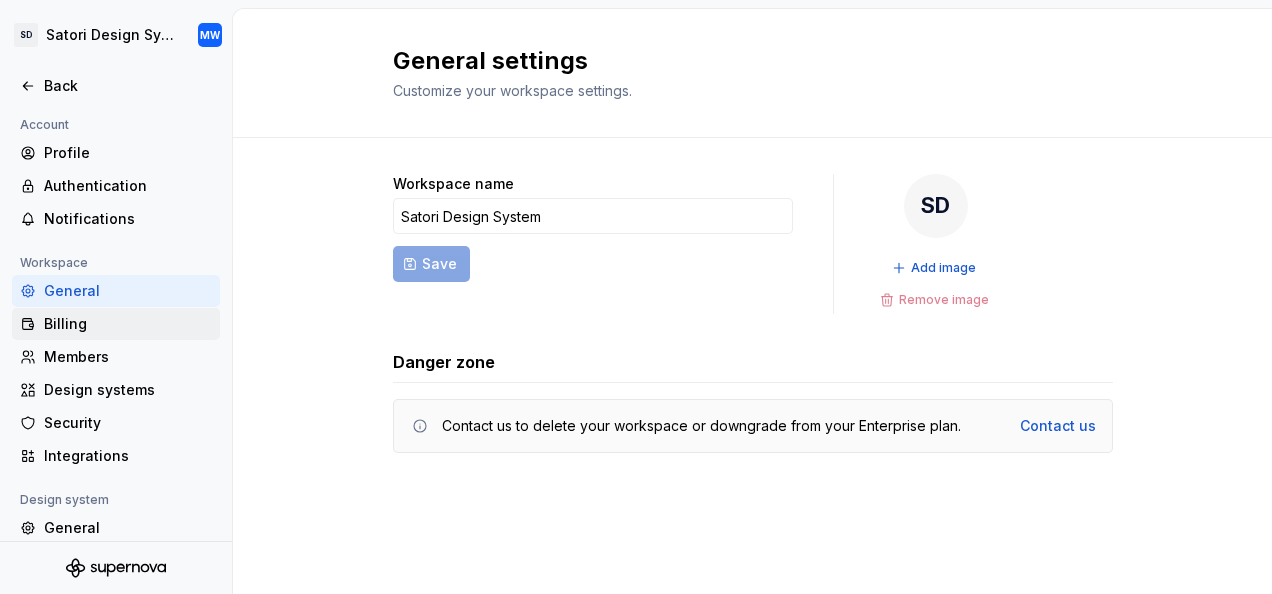 click on "Billing" at bounding box center [128, 324] 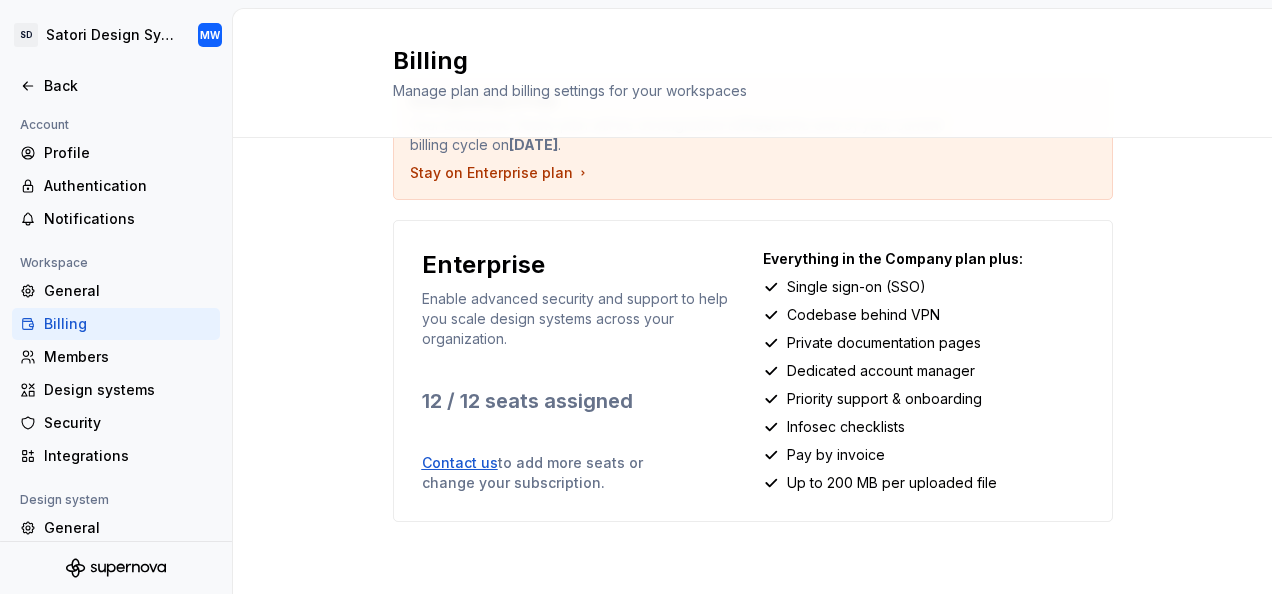 scroll, scrollTop: 0, scrollLeft: 0, axis: both 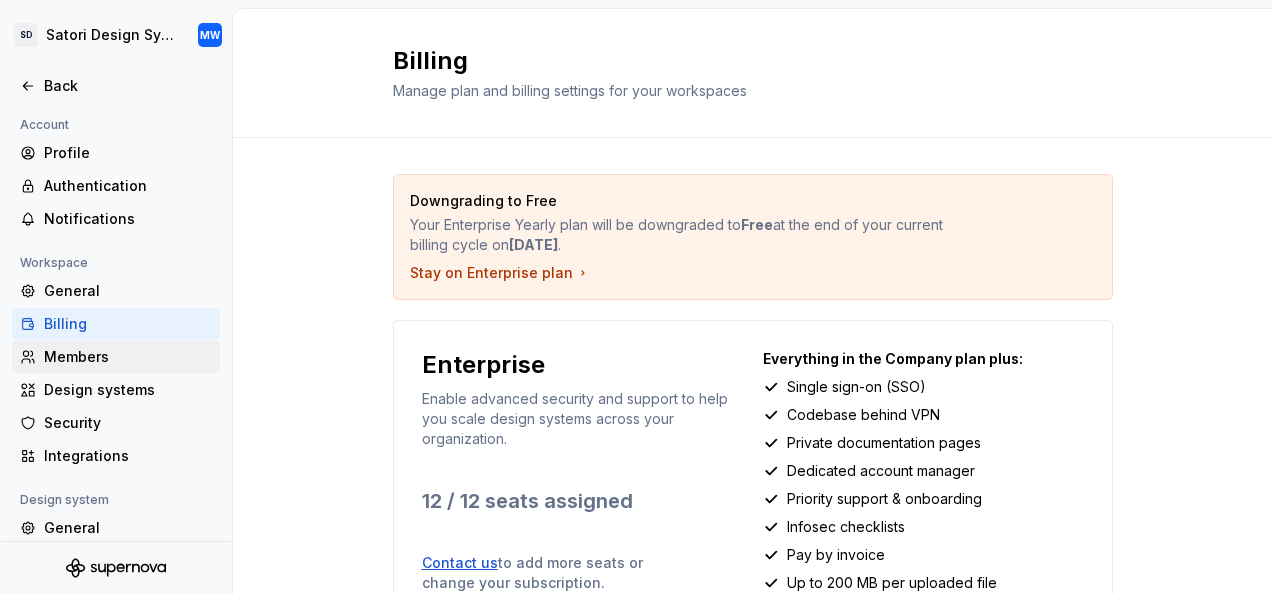 click on "Members" at bounding box center [128, 357] 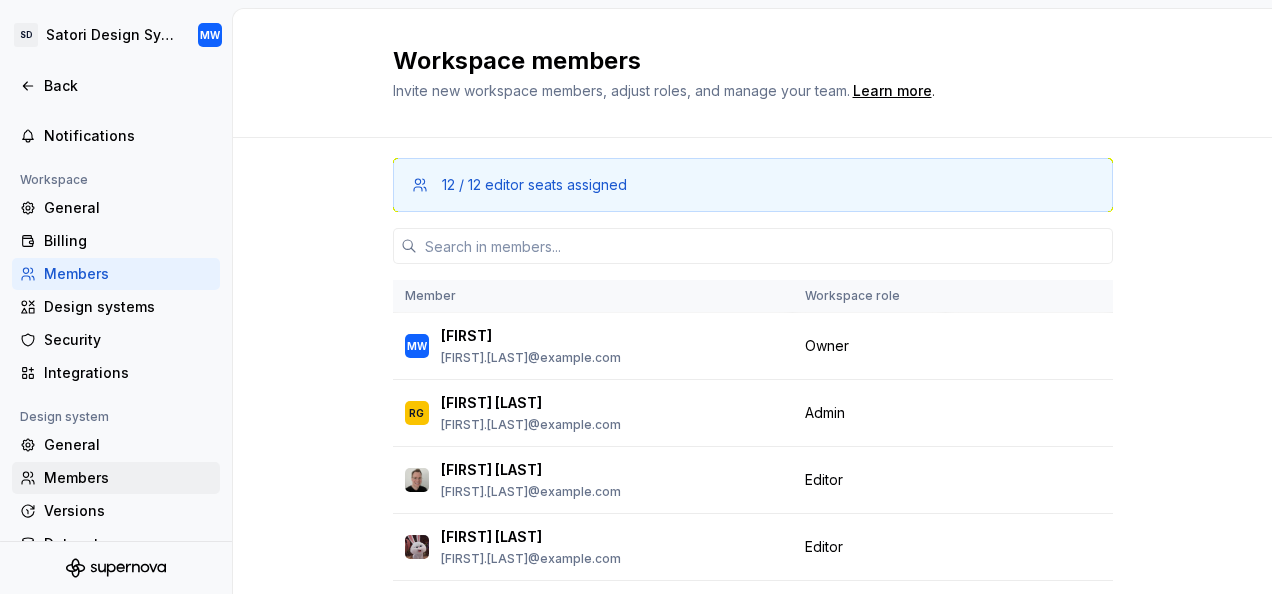 scroll, scrollTop: 146, scrollLeft: 0, axis: vertical 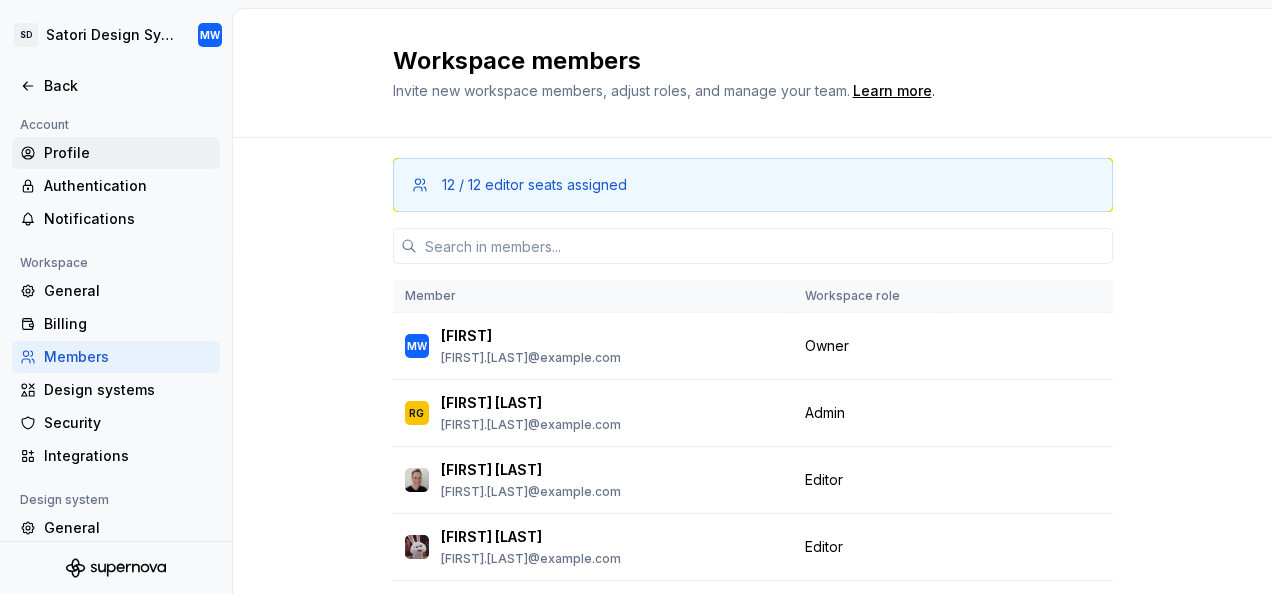 click on "Profile" at bounding box center [128, 153] 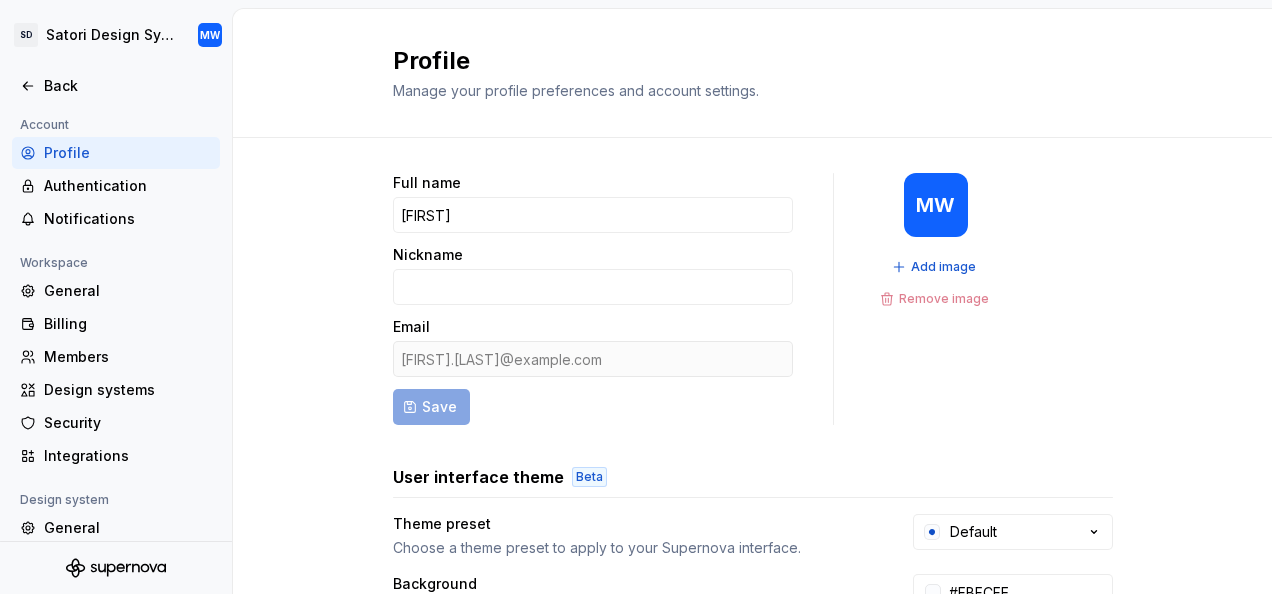 scroll, scrollTop: 0, scrollLeft: 0, axis: both 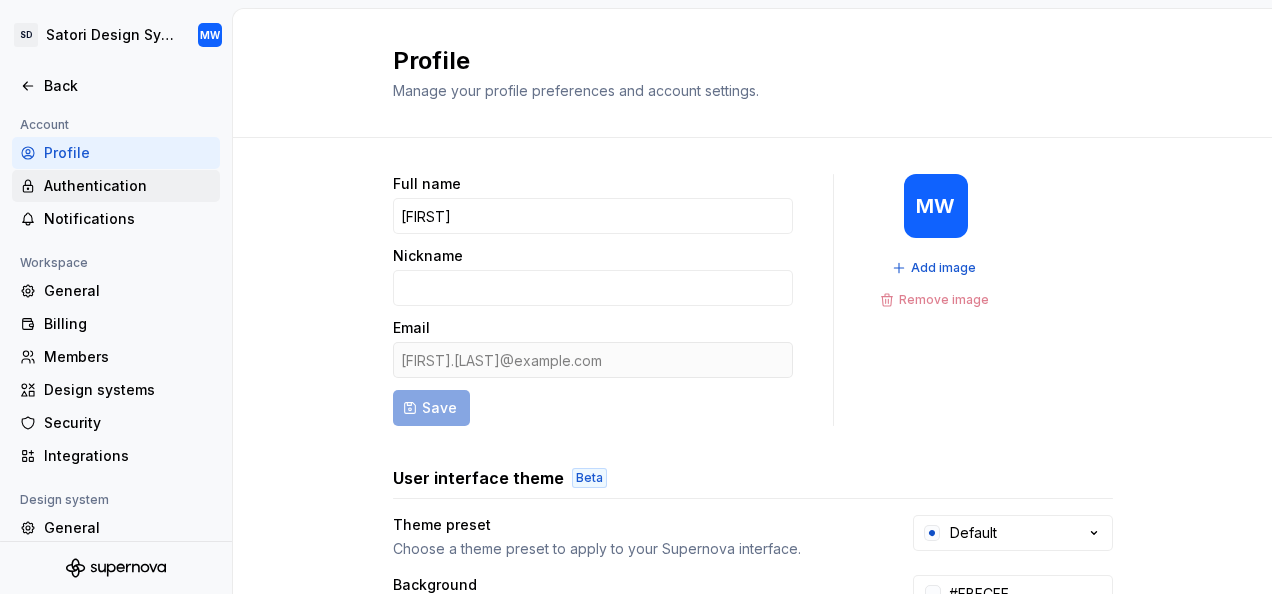 click on "Authentication" at bounding box center (116, 186) 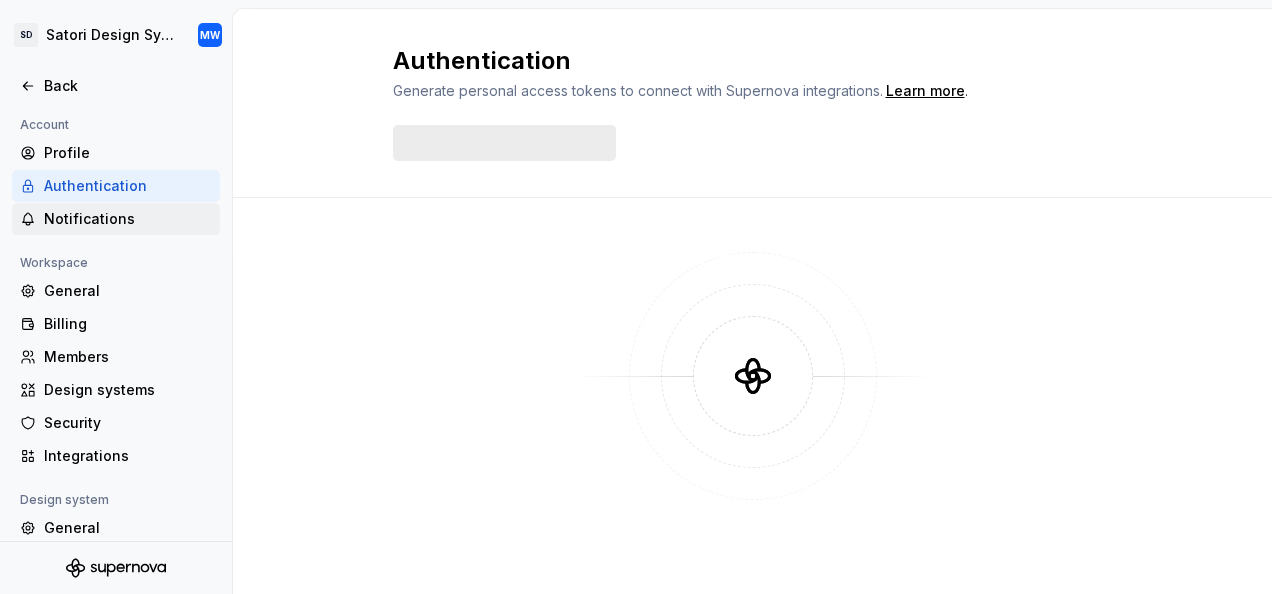 click on "Notifications" at bounding box center (128, 219) 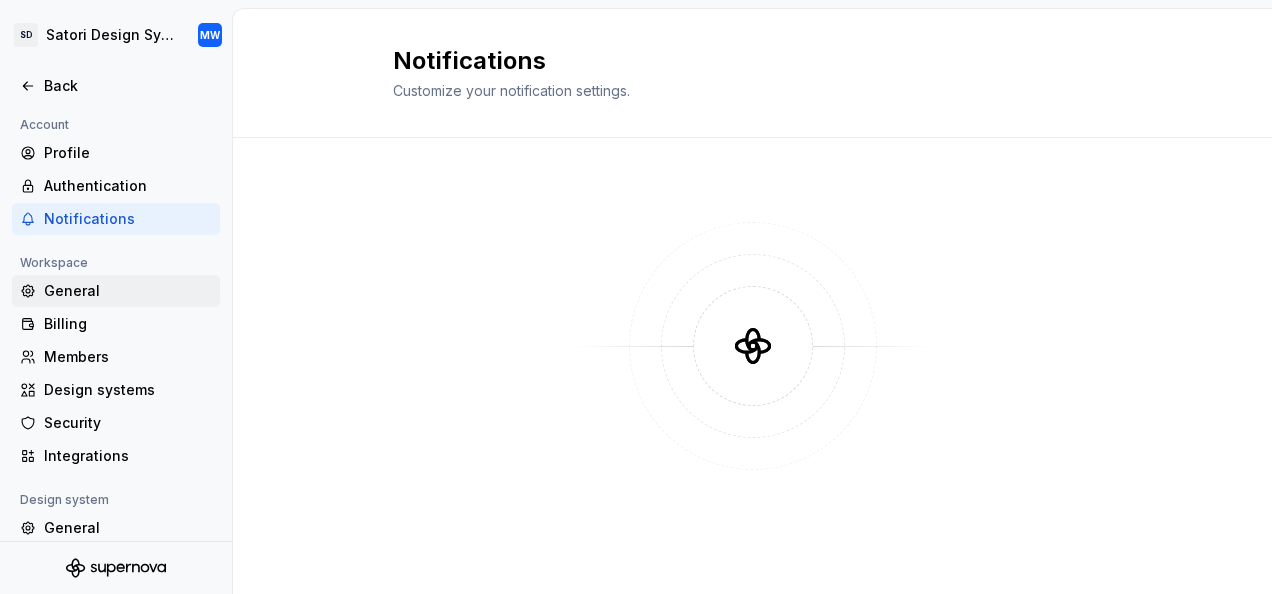 click on "General" at bounding box center [128, 291] 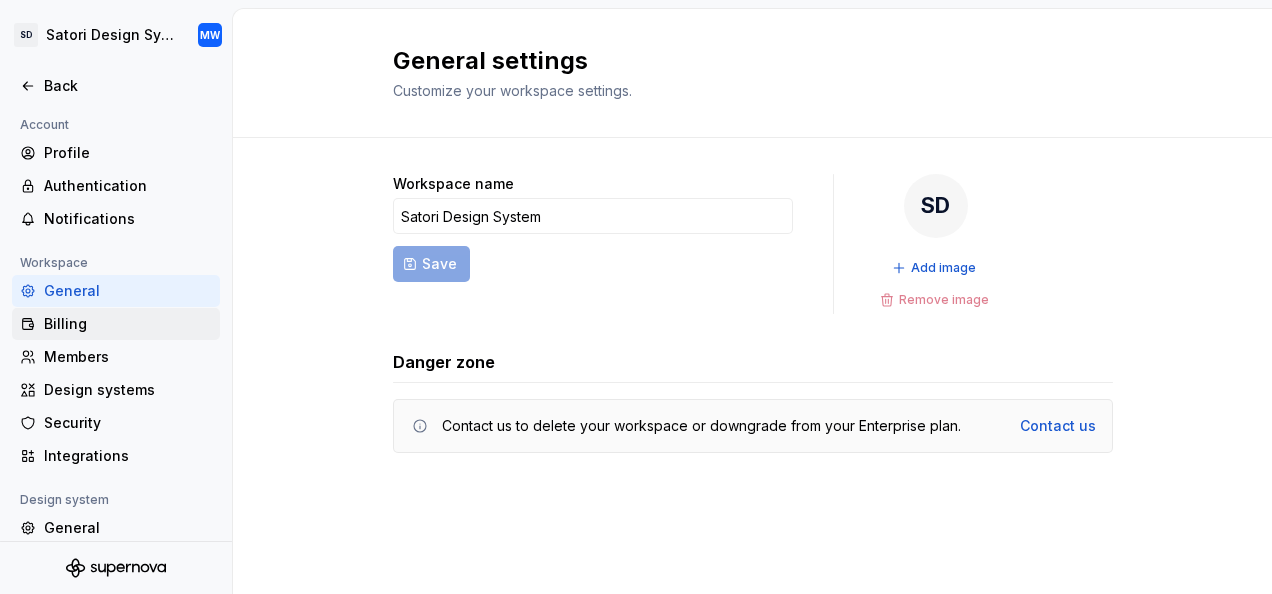 click on "Billing" at bounding box center (128, 324) 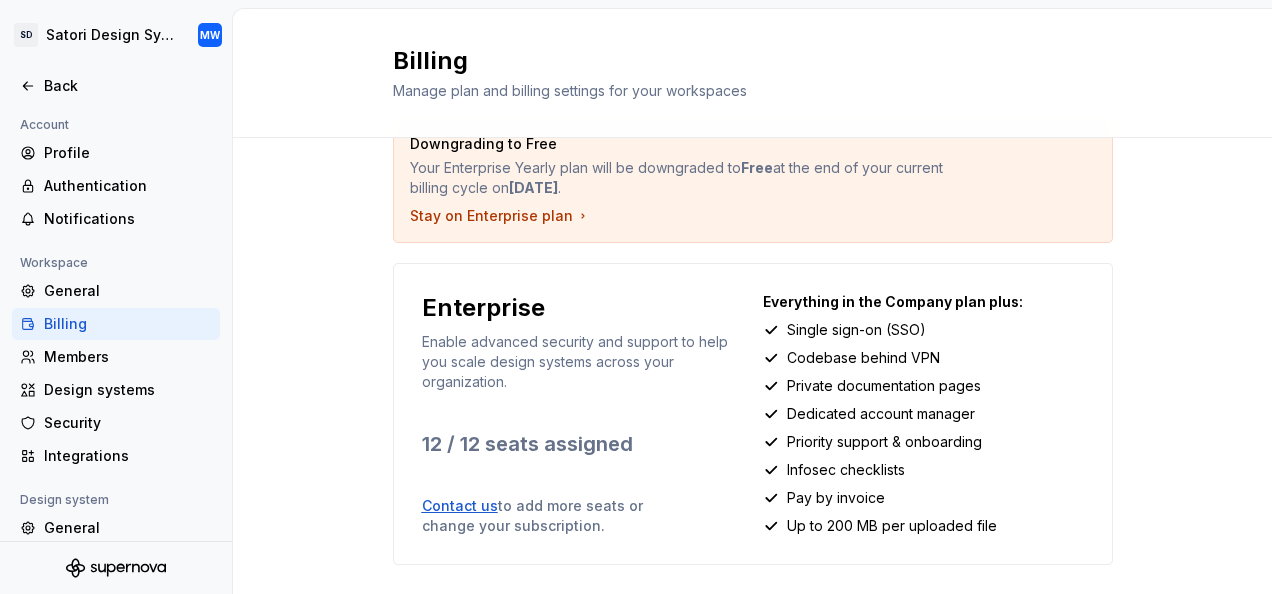 scroll, scrollTop: 100, scrollLeft: 0, axis: vertical 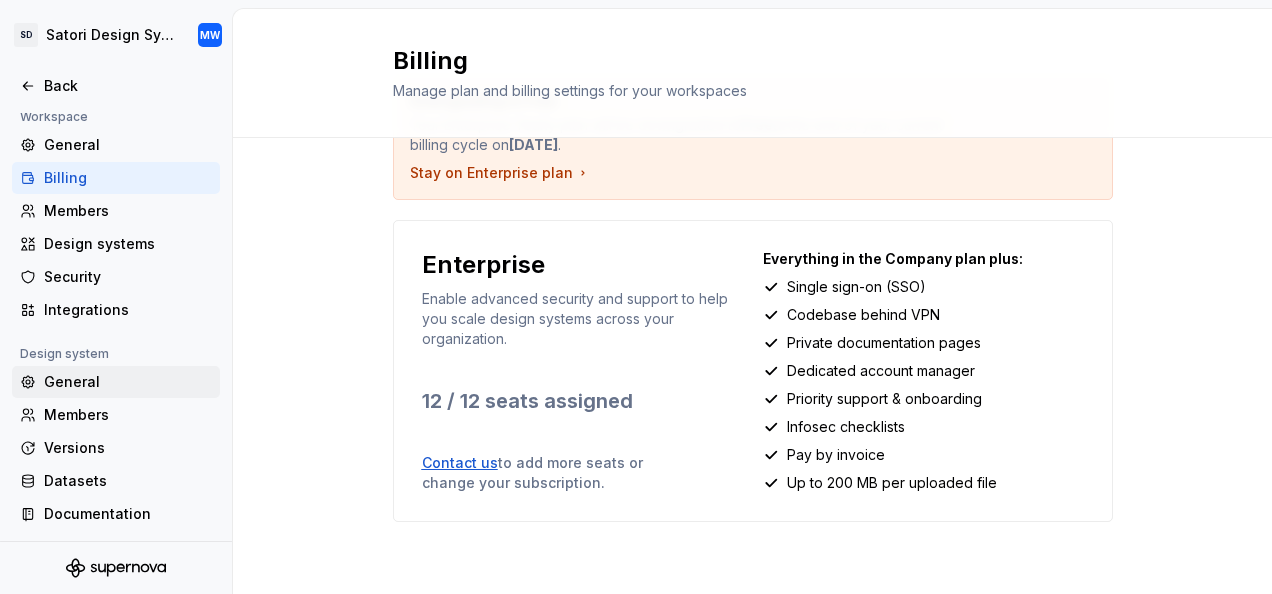 click on "General" at bounding box center [128, 382] 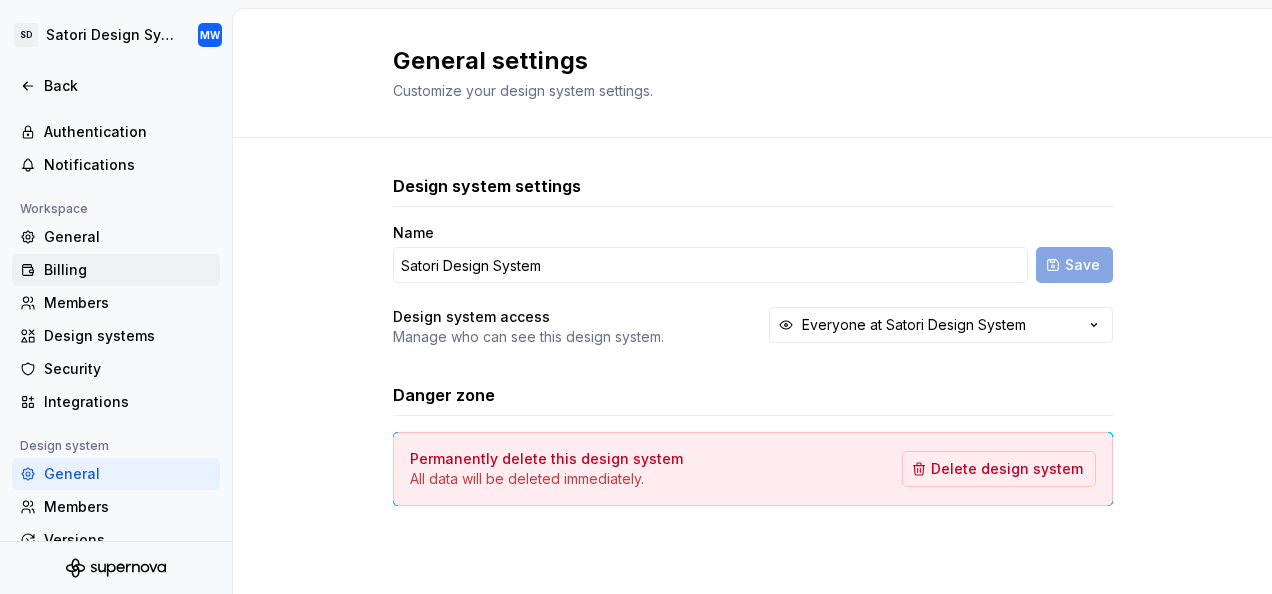 scroll, scrollTop: 0, scrollLeft: 0, axis: both 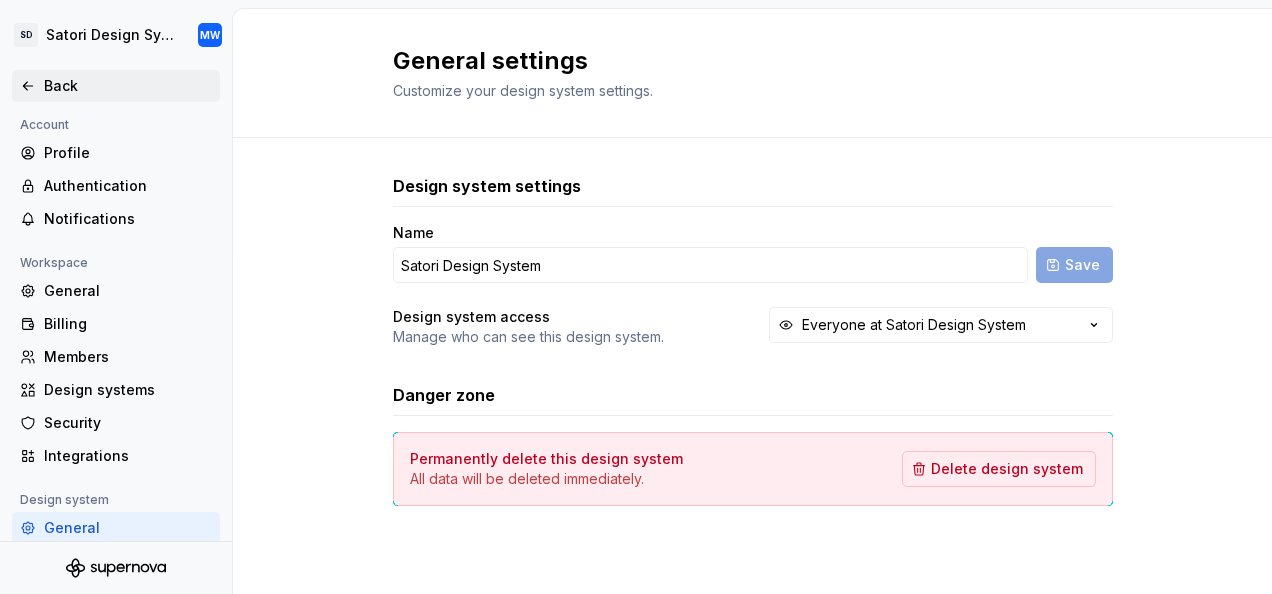 click 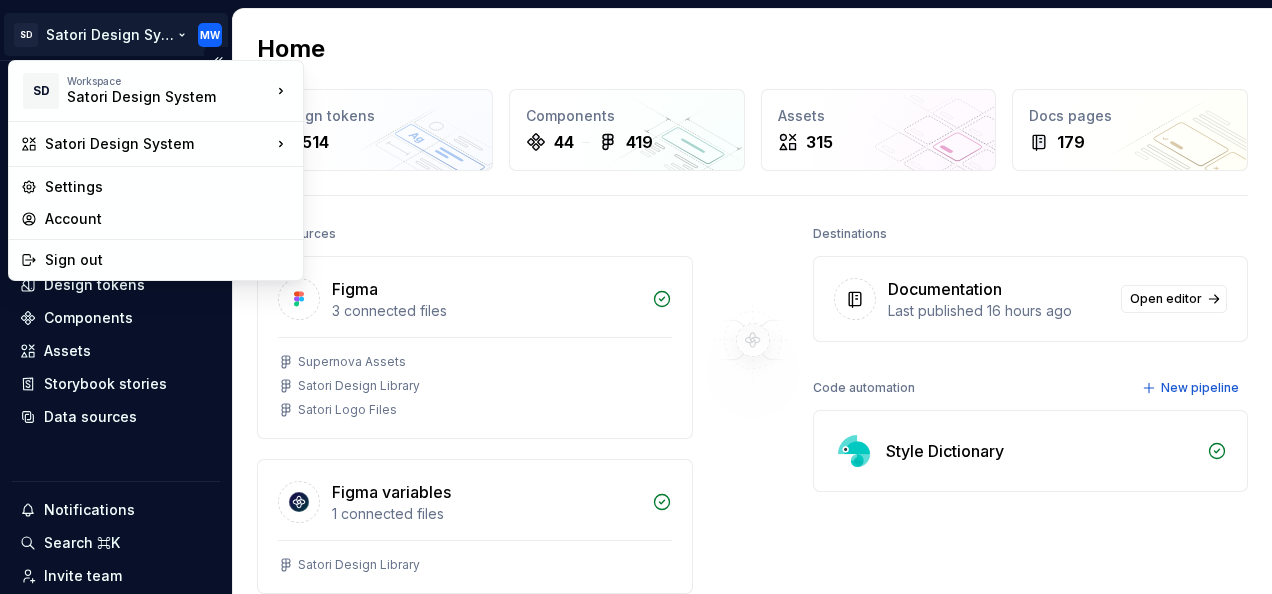 click on "SD Satori Design System MW Home Documentation Analytics Code automation Design system data Design tokens Components Assets Storybook stories Data sources Notifications Search ⌘K Invite team Settings Contact support Help Home Design tokens 514 Components 44 419 Assets 315 Docs pages 179 Data sources Figma 3 connected files Supernova Assets Satori Design Library Satori Logo Files Figma variables 1 connected files Satori Design Library Storybook 1 connection storybook Connect more data sources Bring all your design system data together. Connect new Dismiss Destinations Documentation Last published 16 hours ago Open editor Code automation New pipeline Style Dictionary Product documentation Learn how to build, manage and maintain design systems in smarter ways. Developer documentation Start delivering your design choices to your codebases right away. Join our Slack community Connect and learn with other design system practitioners.   SD Workspace Satori Design System Settings Account" at bounding box center (636, 297) 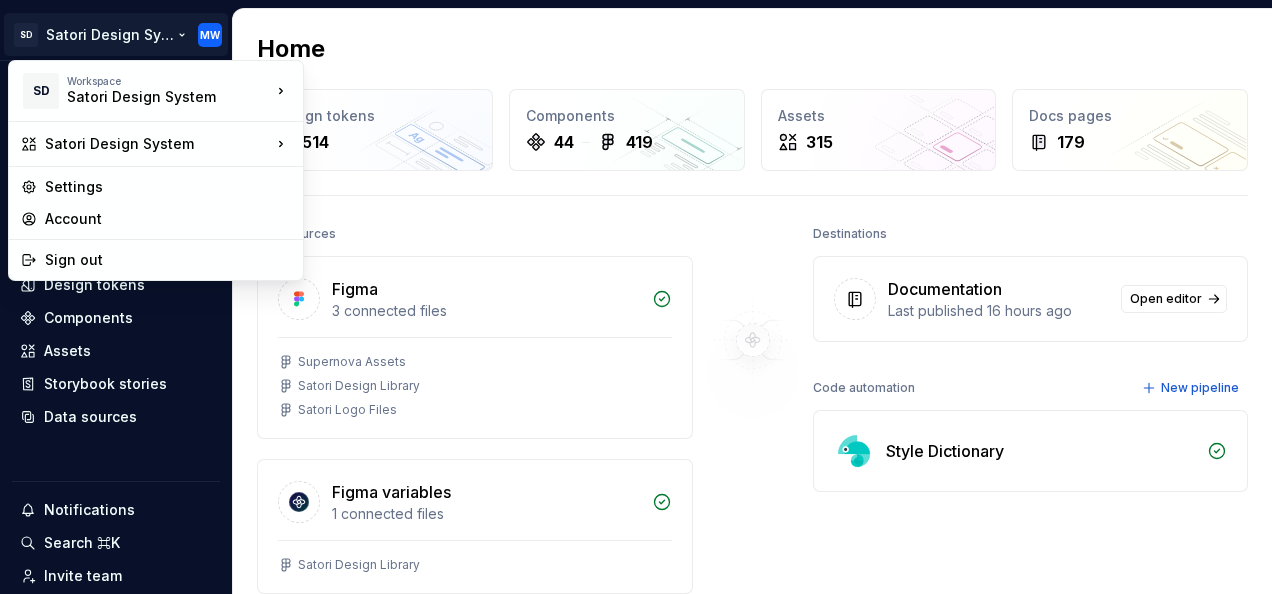 click on "SD Satori Design System MW Home Documentation Analytics Code automation Design system data Design tokens Components Assets Storybook stories Data sources Notifications Search ⌘K Invite team Settings Contact support Help Home Design tokens 514 Components 44 419 Assets 315 Docs pages 179 Data sources Figma 3 connected files Supernova Assets Satori Design Library Satori Logo Files Figma variables 1 connected files Satori Design Library Storybook 1 connection storybook Connect more data sources Bring all your design system data together. Connect new Dismiss Destinations Documentation Last published 16 hours ago Open editor Code automation New pipeline Style Dictionary Product documentation Learn how to build, manage and maintain design systems in smarter ways. Developer documentation Start delivering your design choices to your codebases right away. Join our Slack community Connect and learn with other design system practitioners.   SD Workspace Satori Design System Settings Account" at bounding box center (636, 297) 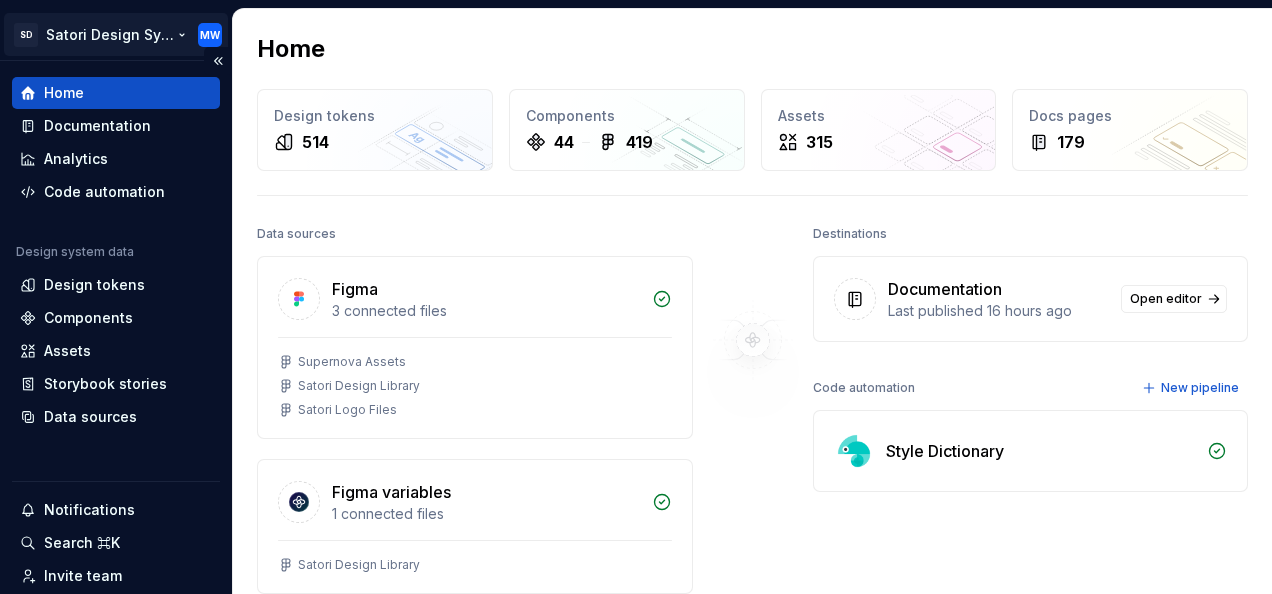 click on "SD Satori Design System MW Home Documentation Analytics Code automation Design system data Design tokens Components Assets Storybook stories Data sources Notifications Search ⌘K Invite team Settings Contact support Help Home Design tokens 514 Components 44 419 Assets 315 Docs pages 179 Data sources Figma 3 connected files Supernova Assets Satori Design Library Satori Logo Files Figma variables 1 connected files Satori Design Library Storybook 1 connection storybook Connect more data sources Bring all your design system data together. Connect new Dismiss Destinations Documentation Last published 16 hours ago Open editor Code automation New pipeline Style Dictionary Product documentation Learn how to build, manage and maintain design systems in smarter ways. Developer documentation Start delivering your design choices to your codebases right away. Join our Slack community Connect and learn with other design system practitioners." at bounding box center (636, 297) 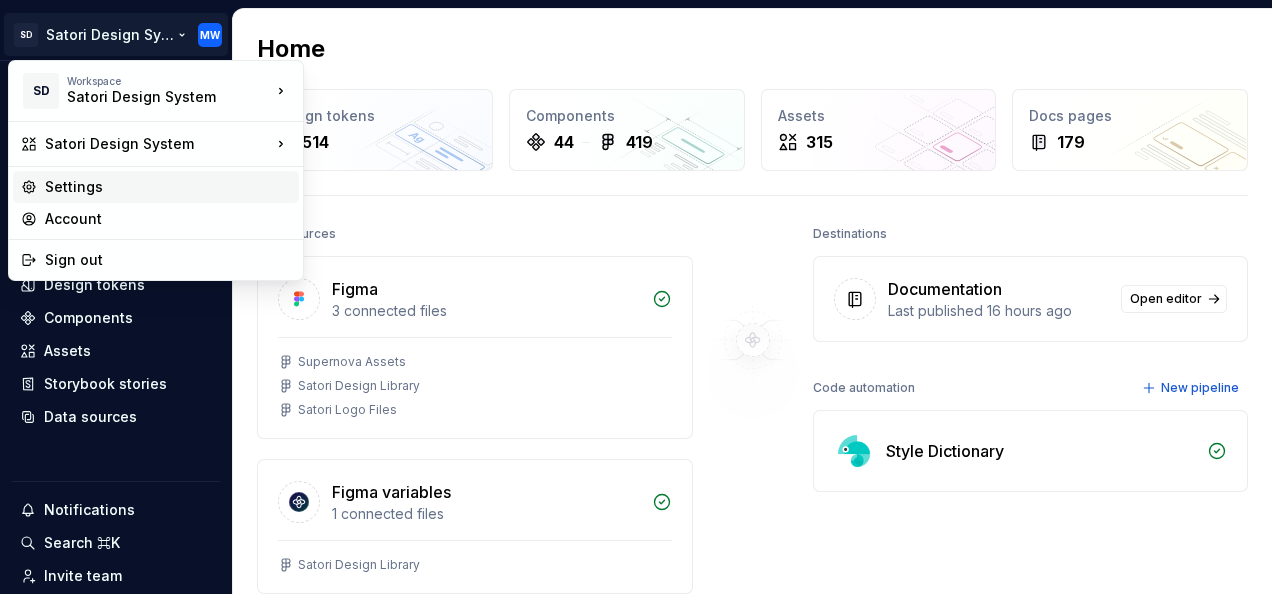 click on "Settings" at bounding box center (168, 187) 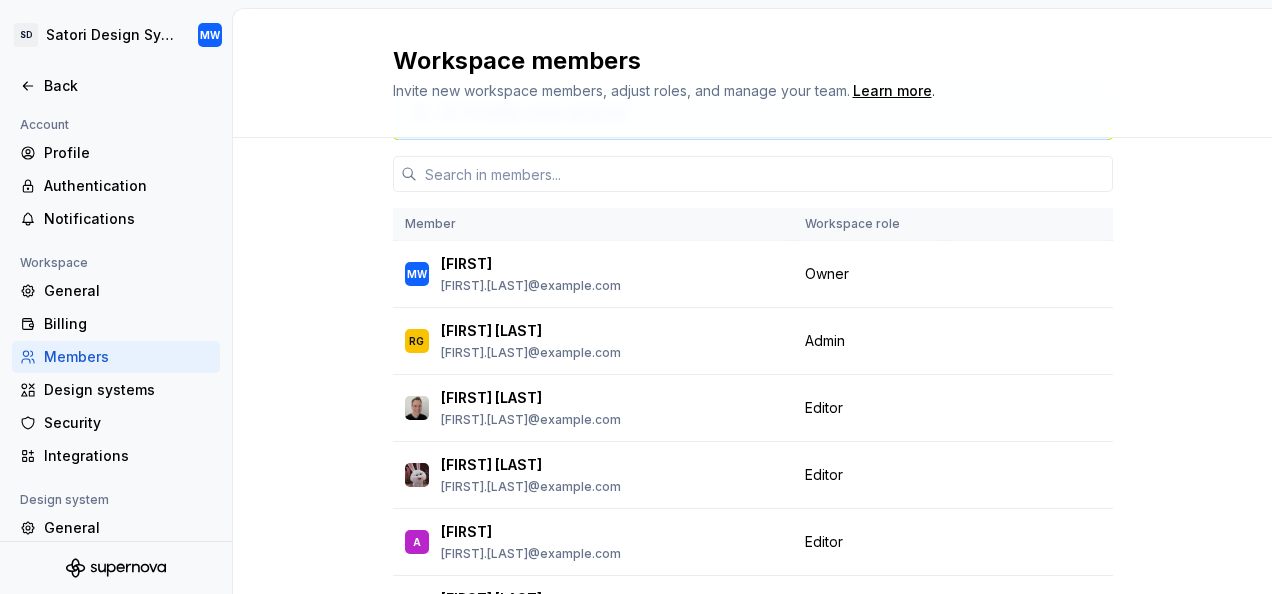 scroll, scrollTop: 0, scrollLeft: 0, axis: both 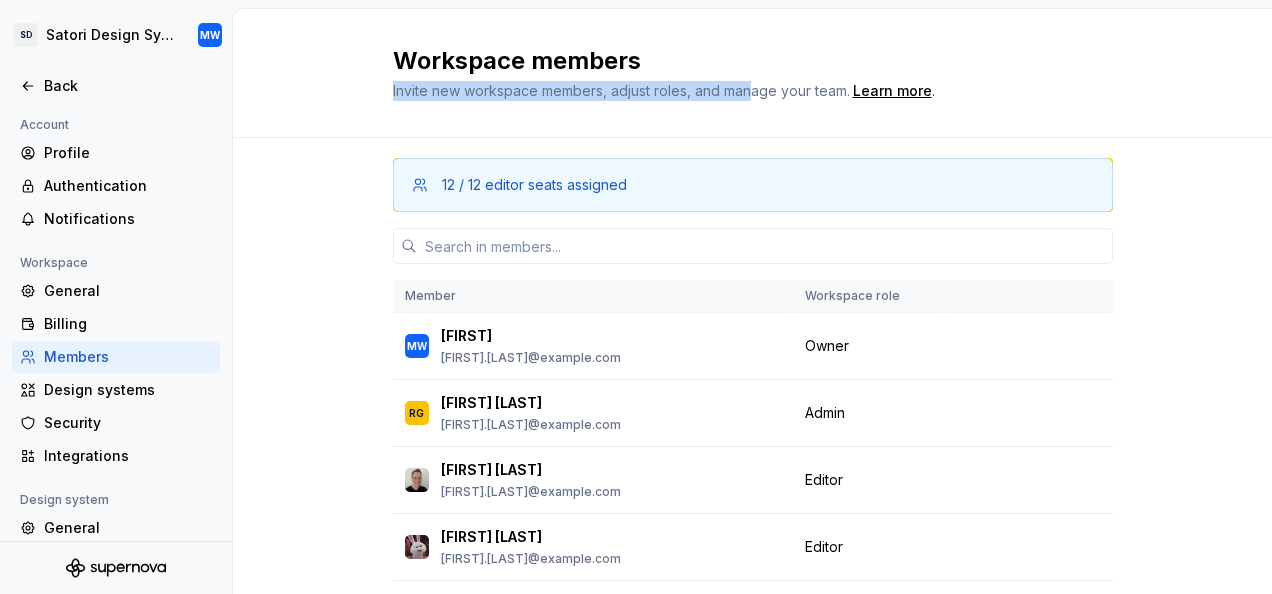 drag, startPoint x: 382, startPoint y: 92, endPoint x: 749, endPoint y: 92, distance: 367 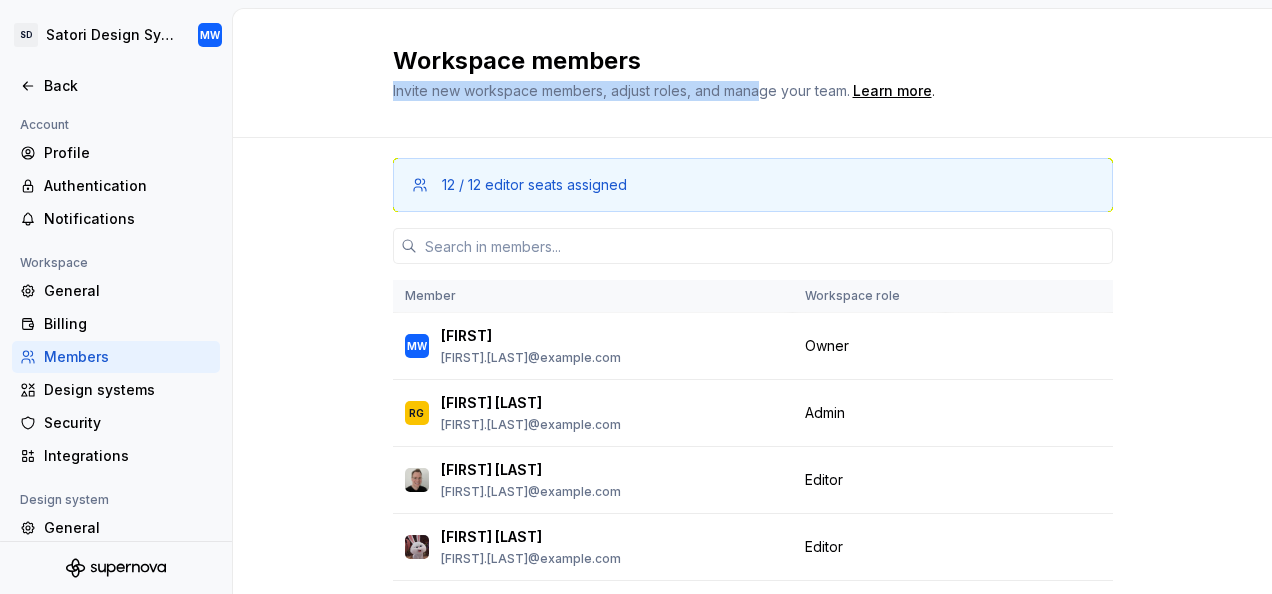 copy on "Invite new workspace members, adjust roles, and mana" 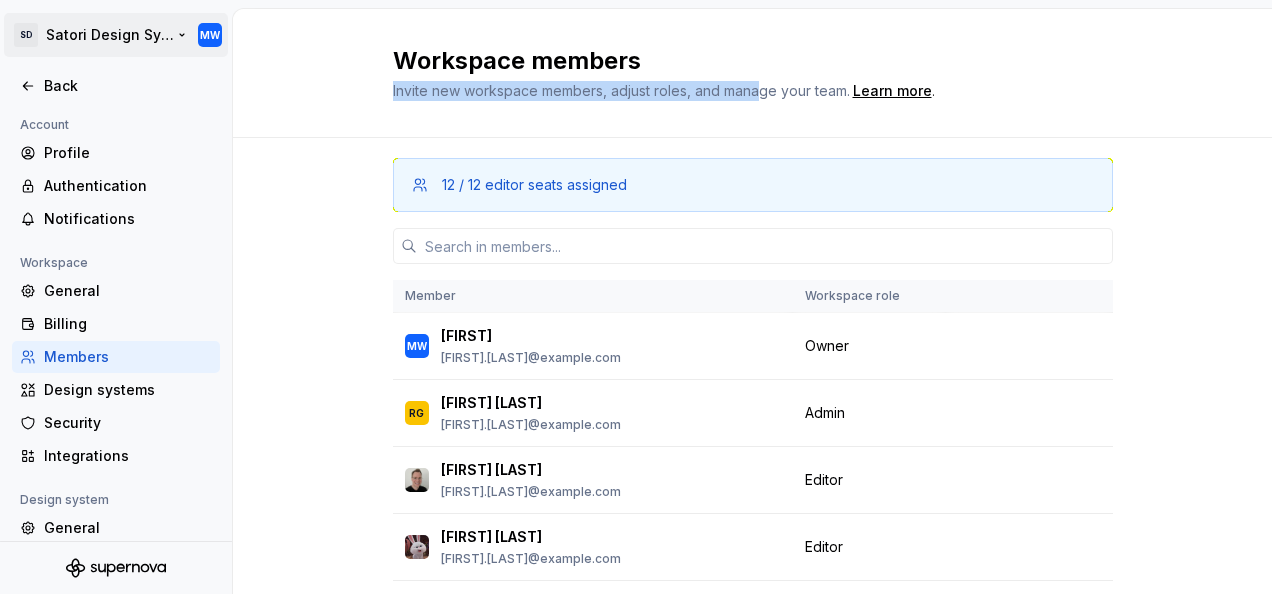 click on "SD Satori Design System MW Back Account Profile Authentication Notifications Workspace General Billing Members Design systems Security Integrations Design system General Members Versions Datasets Documentation Workspace members Invite new workspace members, adjust roles, and manage your team.   Learn more . 12 / 12 editor seats assigned Member Workspace role MW [FIRST] [LAST] [FIRST].[LAST]@example.com Owner RG [FIRST] [LAST] [FIRST].[LAST]@example.com Admin Change role [FIRST] [LAST] [FIRST].[LAST]@example.com Editor Change role [FIRST] [LAST] [FIRST].[LAST]@example.com Editor Change role [FIRST] [LAST] [FIRST].[LAST]@example.com Editor Change role [INITIAL] [FIRST] [LAST] [FIRST].[LAST]@example.com Editor Change role [INITIAL] [FIRST] [LAST] [FIRST].[LAST]@example.com Editor Change role [INITIAL] [FIRST] [LAST] [FIRST].[LAST]@example.com Editor Change role [FIRST] [LAST] [FIRST].[LAST]@example.com Editor Change role [FIRST] [LAST] [FIRST].[LAST]@example.com Editor Change role [FIRST] [LAST] [FIRST].[LAST]@example.com Editor Change role [INITIAL] Editor" at bounding box center [636, 297] 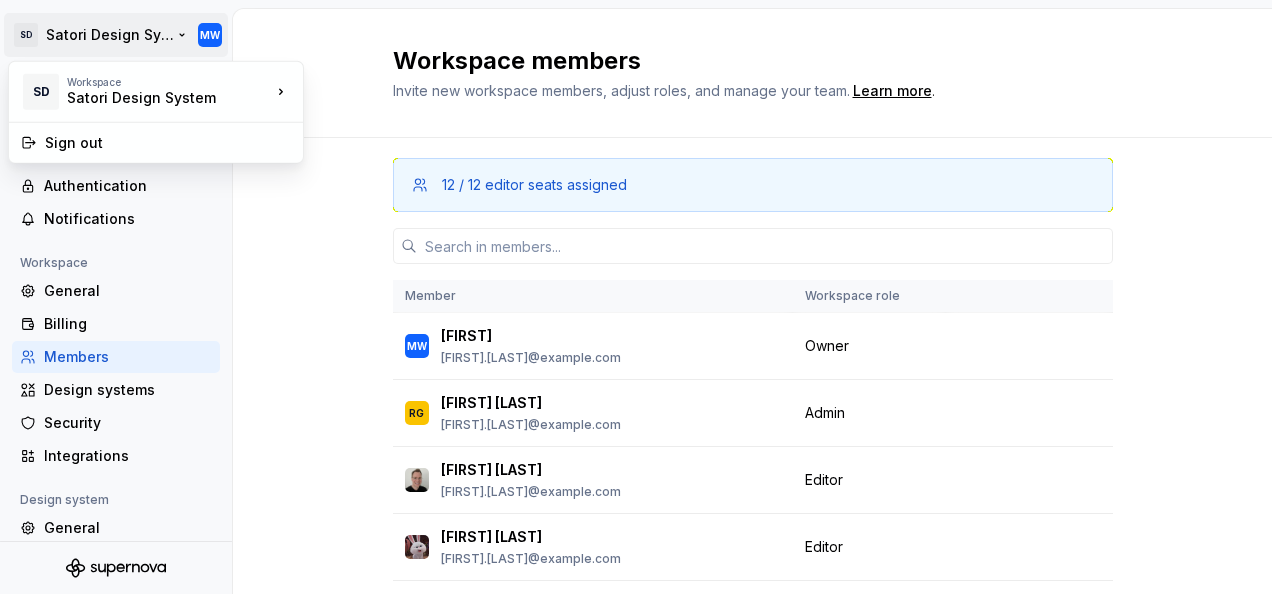 click on "SD Satori Design System MW Back Account Profile Authentication Notifications Workspace General Billing Members Design systems Security Integrations Design system General Members Versions Datasets Documentation Workspace members Invite new workspace members, adjust roles, and manage your team.   Learn more . 12 / 12 editor seats assigned Member Workspace role MW [FIRST] [LAST] [FIRST].[LAST]@example.com Owner RG [FIRST] [LAST] [FIRST].[LAST]@example.com Admin Change role [FIRST] [LAST] [FIRST].[LAST]@example.com Editor Change role [FIRST] [LAST] [FIRST].[LAST]@example.com Editor Change role [FIRST] [LAST] [FIRST].[LAST]@example.com Editor Change role [INITIAL] [FIRST] [LAST] [FIRST].[LAST]@example.com Editor Change role [INITIAL] [FIRST] [LAST] [FIRST].[LAST]@example.com Editor Change role [INITIAL] [FIRST] [LAST] [FIRST].[LAST]@example.com Editor Change role [FIRST] [LAST] [FIRST].[LAST]@example.com Editor Change role [FIRST] [LAST] [FIRST].[LAST]@example.com Editor Change role [FIRST] [LAST] [FIRST].[LAST]@example.com Editor Change role [INITIAL] Editor" at bounding box center (636, 297) 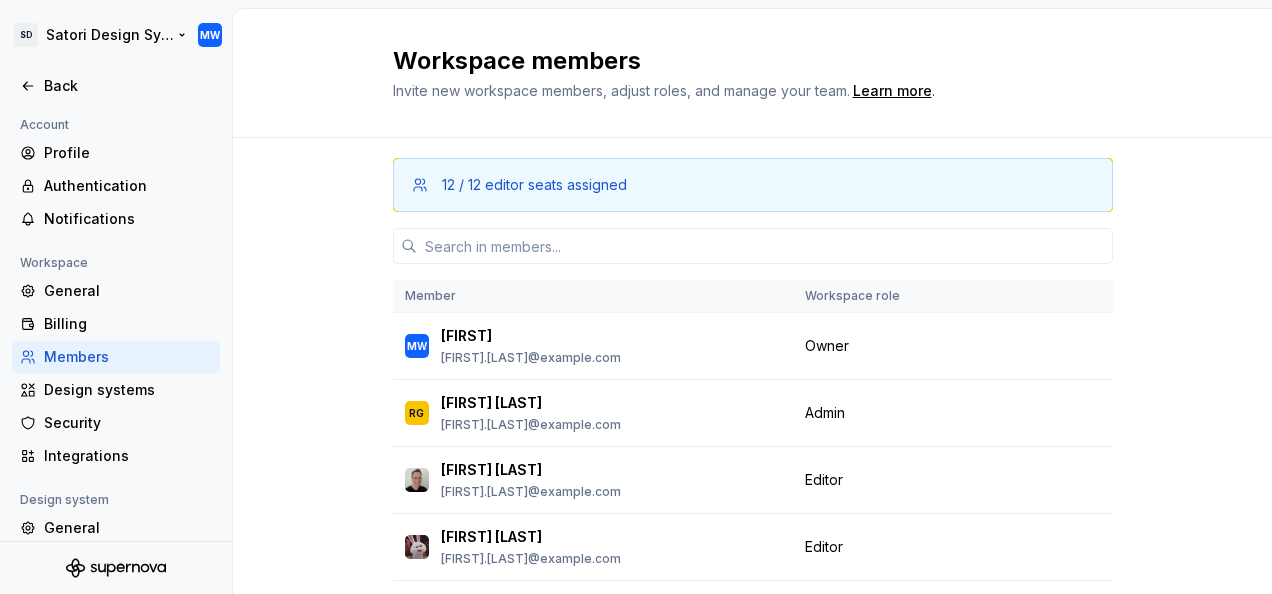 click on "SD Satori Design System MW Back Account Profile Authentication Notifications Workspace General Billing Members Design systems Security Integrations Design system General Members Versions Datasets Documentation Workspace members Invite new workspace members, adjust roles, and manage your team.   Learn more . 12 / 12 editor seats assigned Member Workspace role MW [FIRST] [LAST] [FIRST].[LAST]@example.com Owner RG [FIRST] [LAST] [FIRST].[LAST]@example.com Admin Change role [FIRST] [LAST] [FIRST].[LAST]@example.com Editor Change role [FIRST] [LAST] [FIRST].[LAST]@example.com Editor Change role [FIRST] [LAST] [FIRST].[LAST]@example.com Editor Change role [INITIAL] [FIRST] [LAST] [FIRST].[LAST]@example.com Editor Change role [INITIAL] [FIRST] [LAST] [FIRST].[LAST]@example.com Editor Change role [INITIAL] [FIRST] [LAST] [FIRST].[LAST]@example.com Editor Change role [FIRST] [LAST] [FIRST].[LAST]@example.com Editor Change role [FIRST] [LAST] [FIRST].[LAST]@example.com Editor Change role [FIRST] [LAST] [FIRST].[LAST]@example.com Editor Change role [INITIAL] Editor" at bounding box center [636, 297] 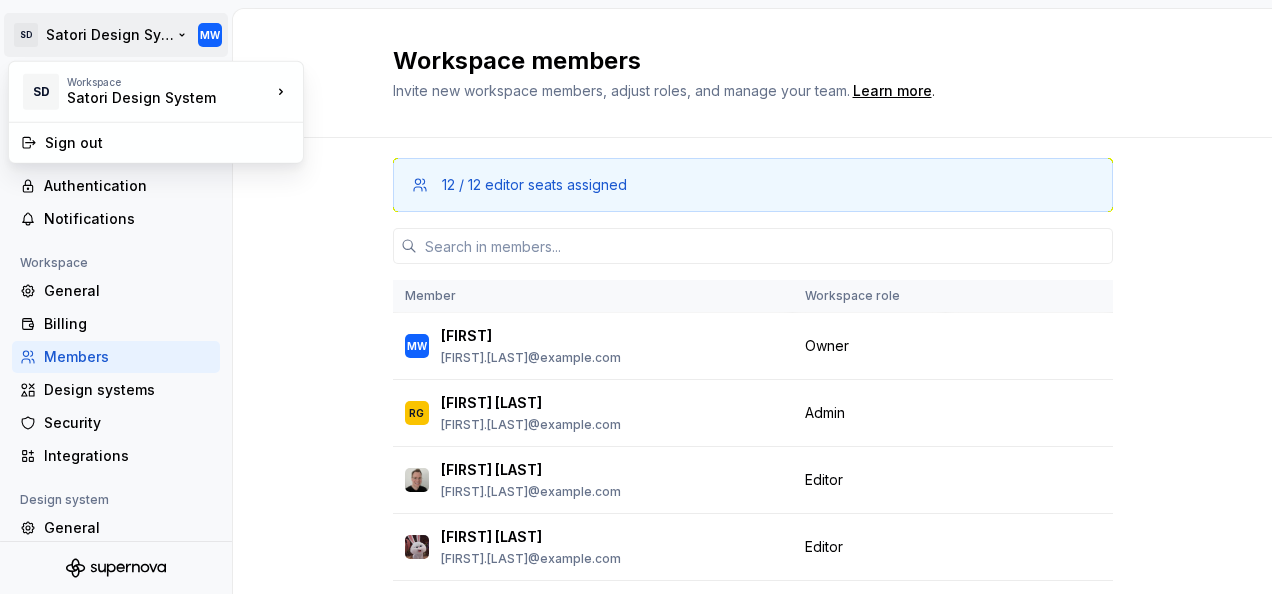 click on "SD Satori Design System MW Back Account Profile Authentication Notifications Workspace General Billing Members Design systems Security Integrations Design system General Members Versions Datasets Documentation Workspace members Invite new workspace members, adjust roles, and manage your team.   Learn more . 12 / 12 editor seats assigned Member Workspace role MW [FIRST] [LAST] [FIRST].[LAST]@example.com Owner RG [FIRST] [LAST] [FIRST].[LAST]@example.com Admin Change role [FIRST] [LAST] [FIRST].[LAST]@example.com Editor Change role [FIRST] [LAST] [FIRST].[LAST]@example.com Editor Change role [FIRST] [LAST] [FIRST].[LAST]@example.com Editor Change role [INITIAL] [FIRST] [LAST] [FIRST].[LAST]@example.com Editor Change role [INITIAL] [FIRST] [LAST] [FIRST].[LAST]@example.com Editor Change role [INITIAL] [FIRST] [LAST] [FIRST].[LAST]@example.com Editor Change role [FIRST] [LAST] [FIRST].[LAST]@example.com Editor Change role [FIRST] [LAST] [FIRST].[LAST]@example.com Editor Change role [FIRST] [LAST] [FIRST].[LAST]@example.com Editor Change role [INITIAL] Editor" at bounding box center (636, 297) 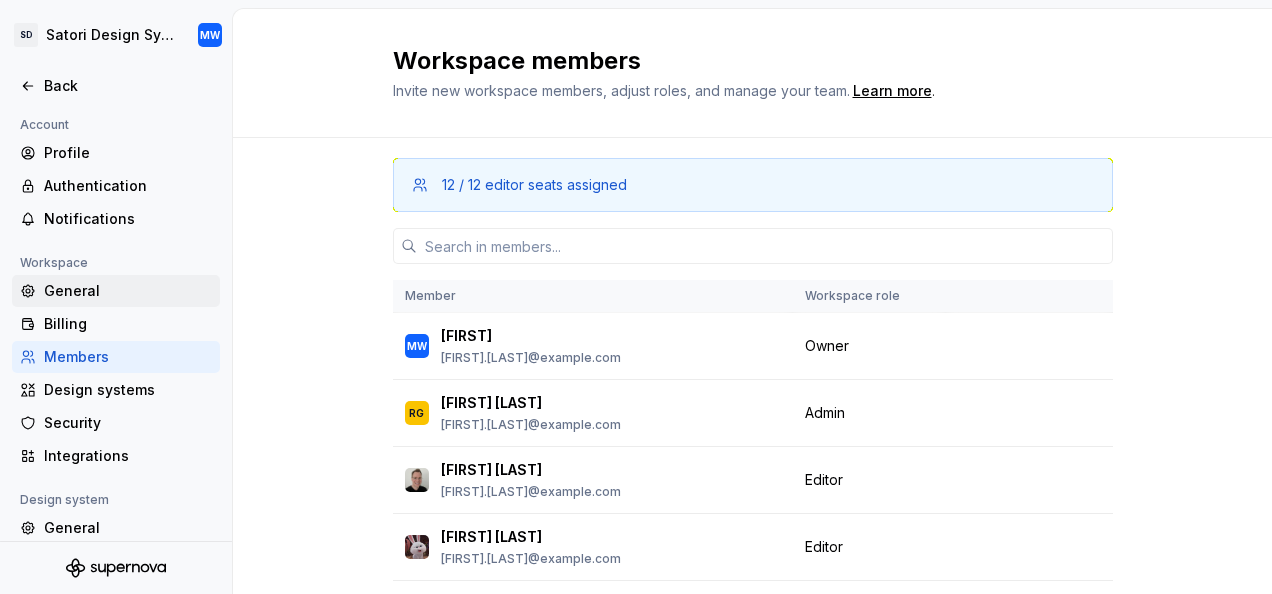 click on "General" at bounding box center (128, 291) 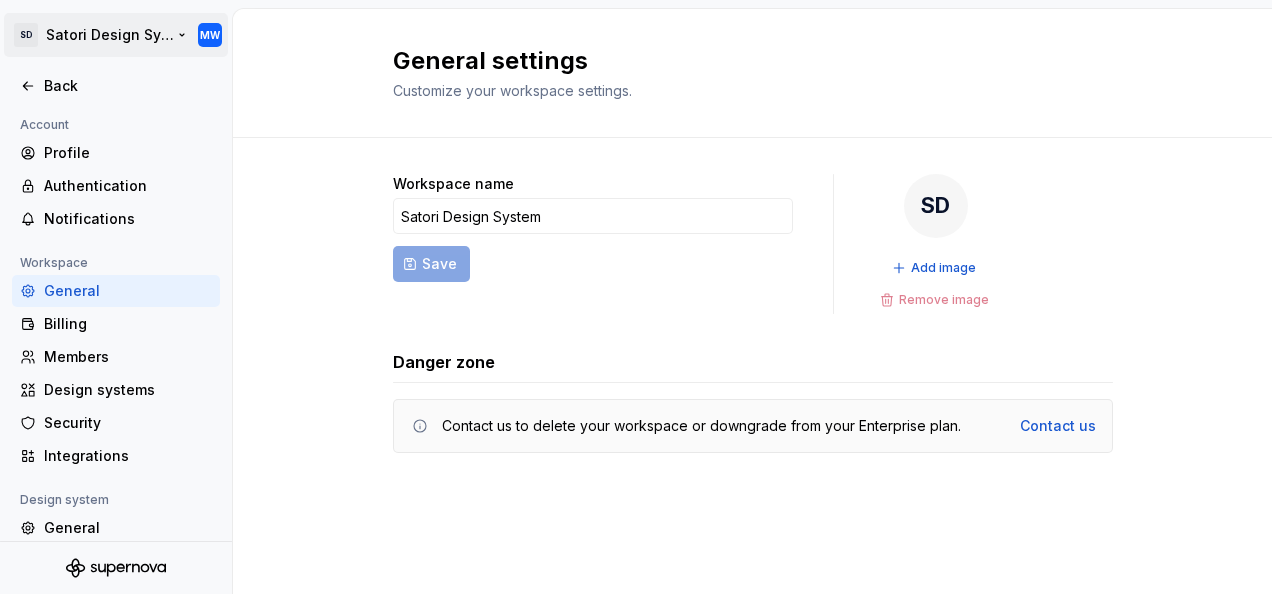 click on "SD Satori Design System MW Back Account Profile Authentication Notifications Workspace General Billing Members Design systems Security Integrations Design system General Members Versions Datasets Documentation General settings Customize your workspace settings. Workspace name Satori Design System Save SD Add image Remove image Danger zone Contact us to delete your workspace or downgrade from your Enterprise plan. Contact us" at bounding box center [636, 297] 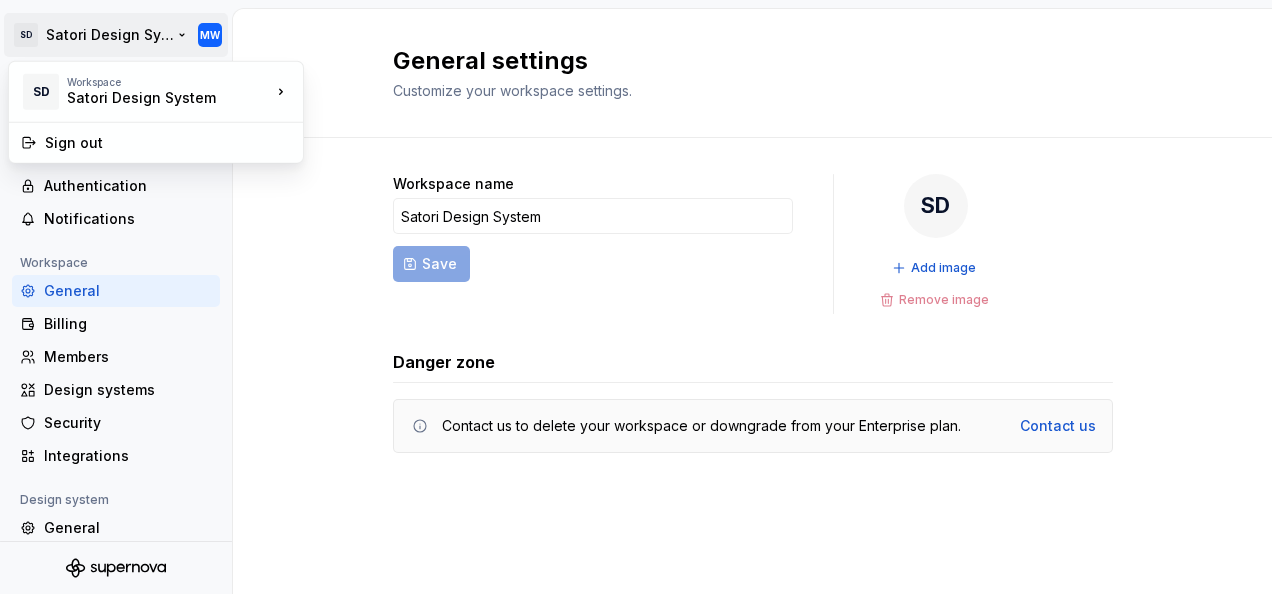 click on "SD Satori Design System MW Back Account Profile Authentication Notifications Workspace General Billing Members Design systems Security Integrations Design system General Members Versions Datasets Documentation General settings Customize your workspace settings. Workspace name Satori Design System Save SD Add image Remove image Danger zone Contact us to delete your workspace or downgrade from your Enterprise plan. Contact us   SD Workspace Satori Design System Sign out" at bounding box center [636, 297] 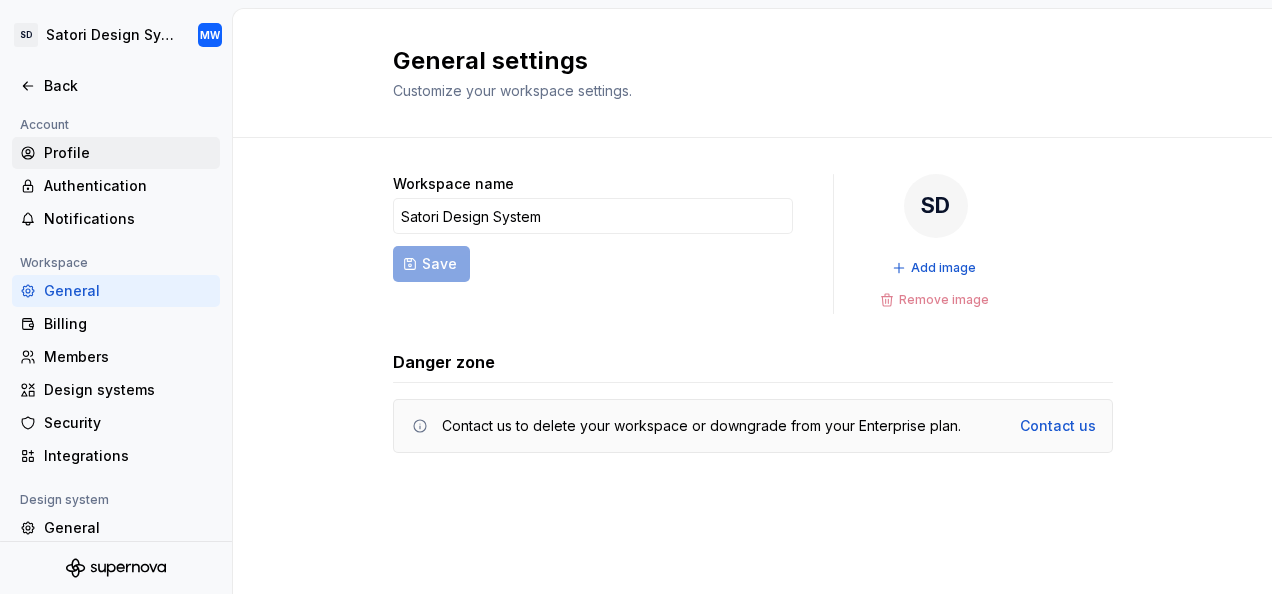 click on "Profile" at bounding box center (116, 153) 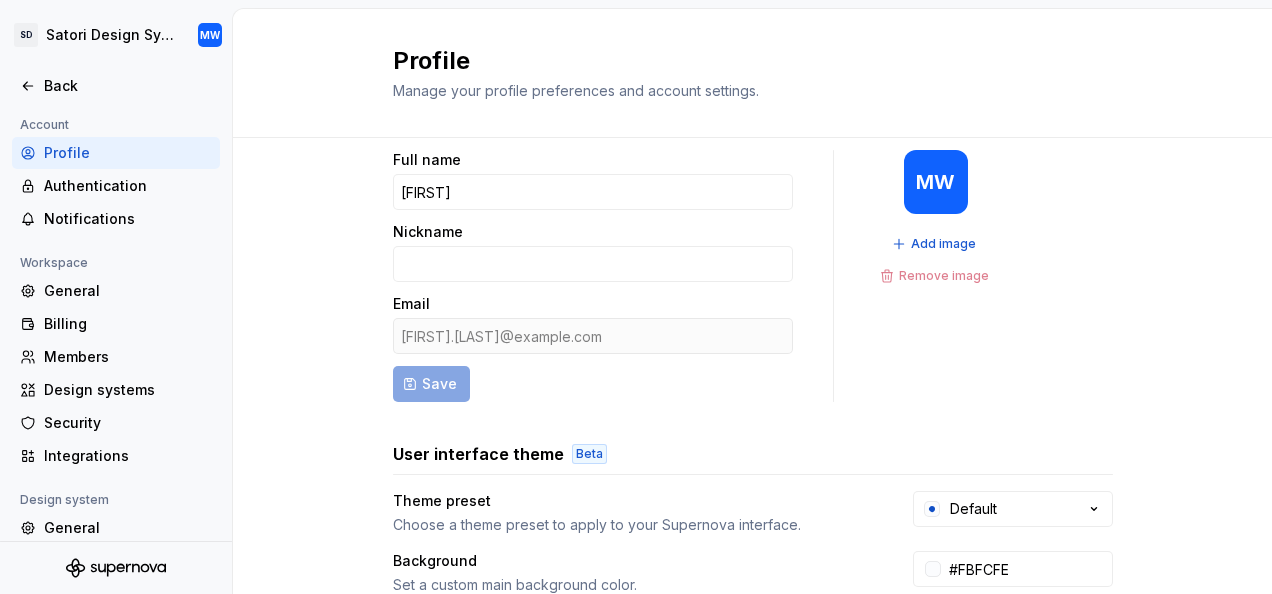 scroll, scrollTop: 0, scrollLeft: 0, axis: both 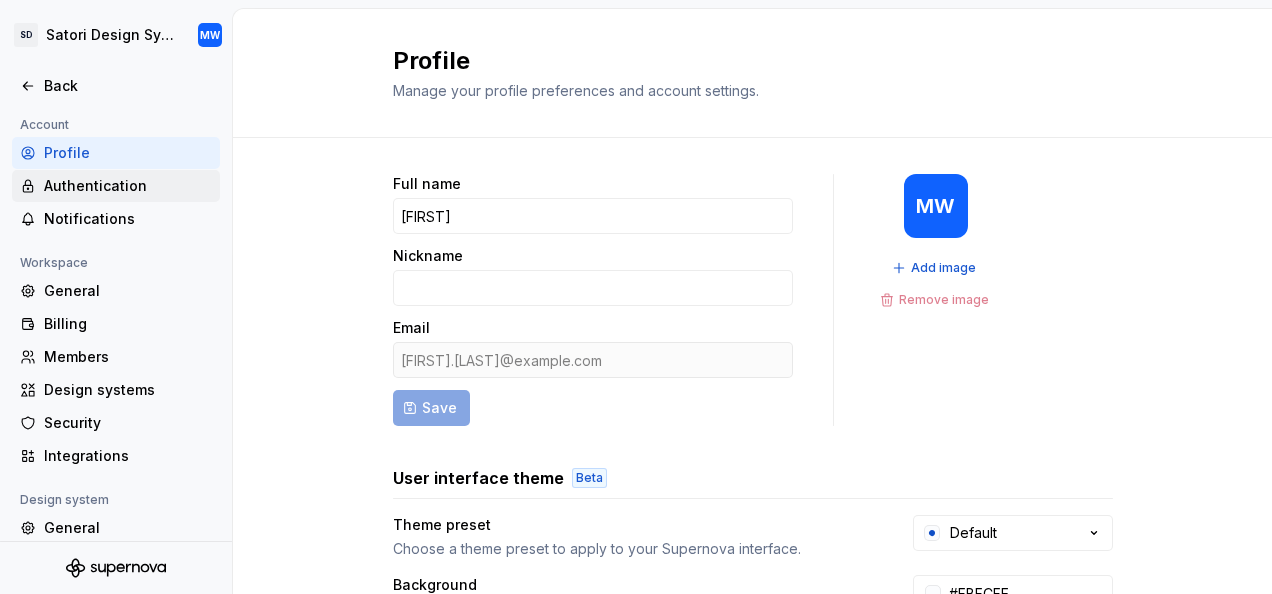 click on "Authentication" at bounding box center (128, 186) 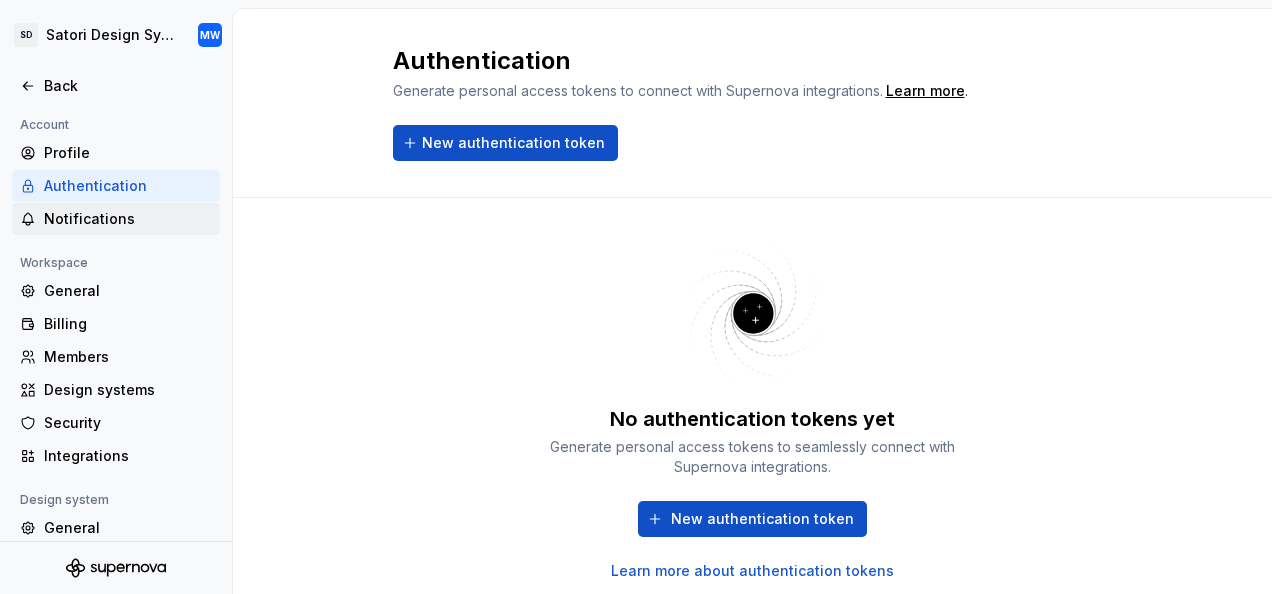 click on "Notifications" at bounding box center [128, 219] 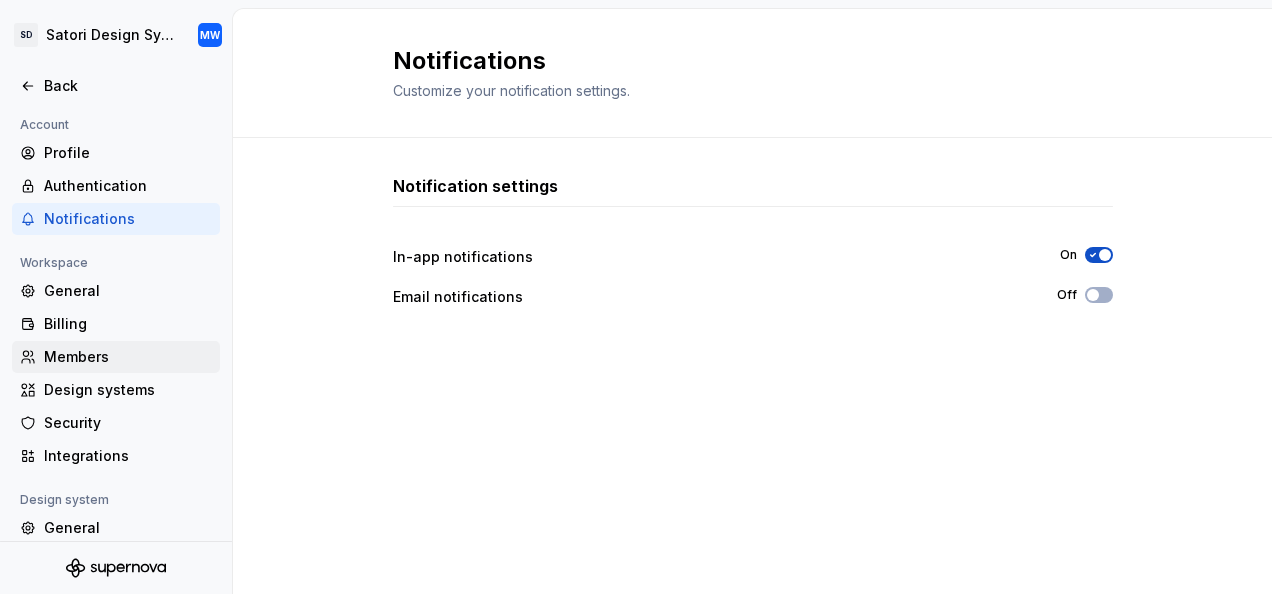 click on "Members" at bounding box center [128, 357] 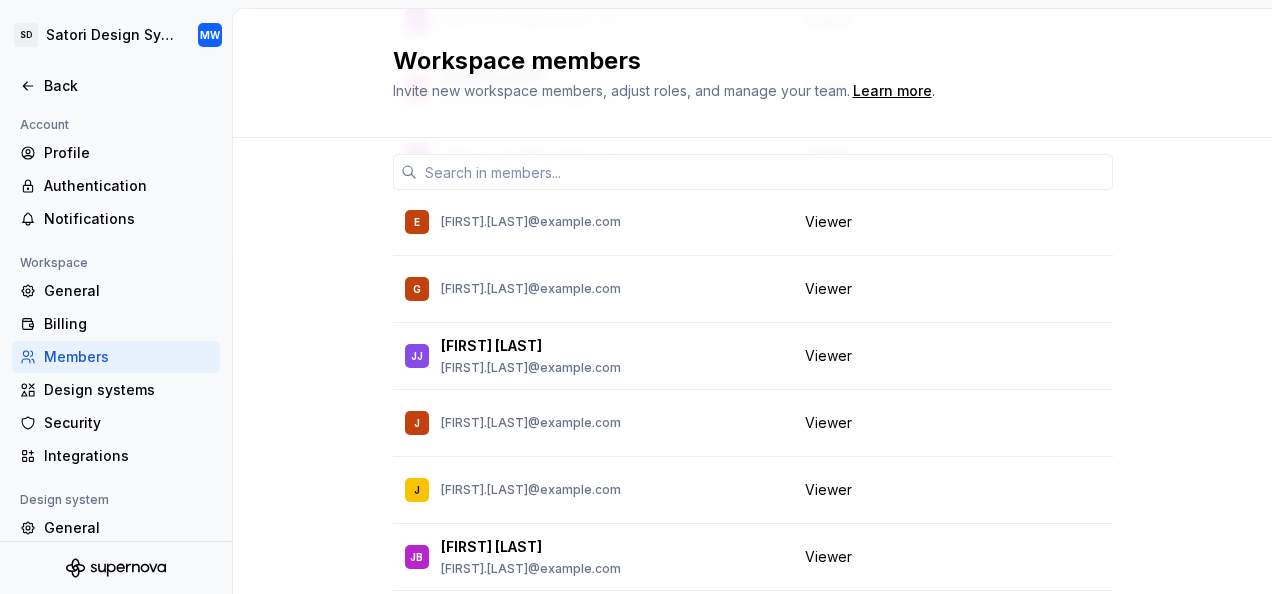 scroll, scrollTop: 1800, scrollLeft: 0, axis: vertical 